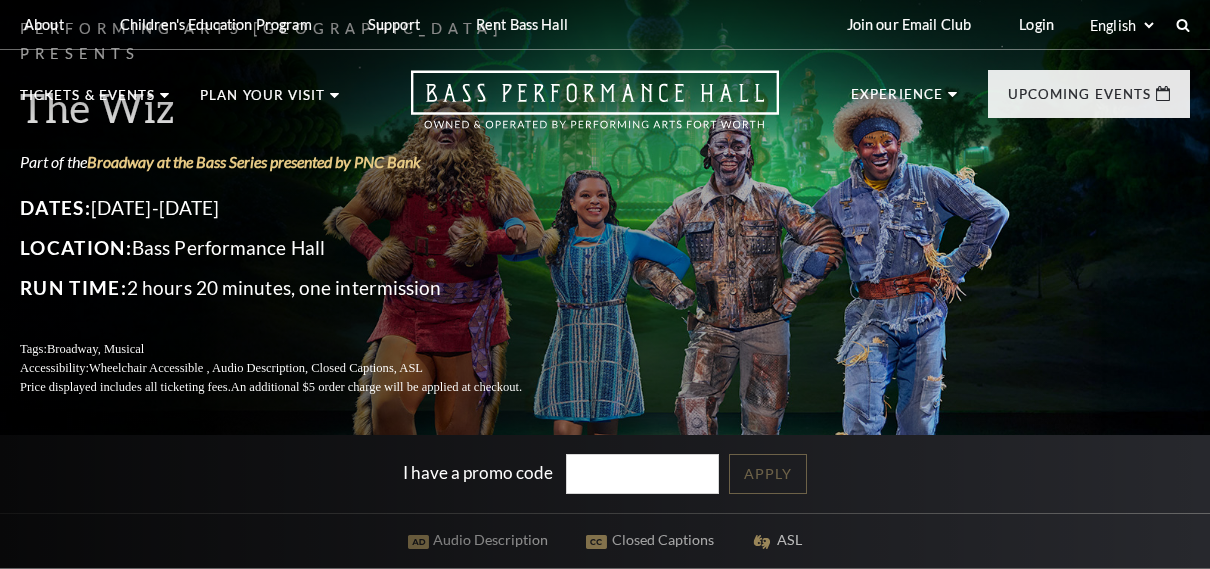 scroll, scrollTop: 0, scrollLeft: 0, axis: both 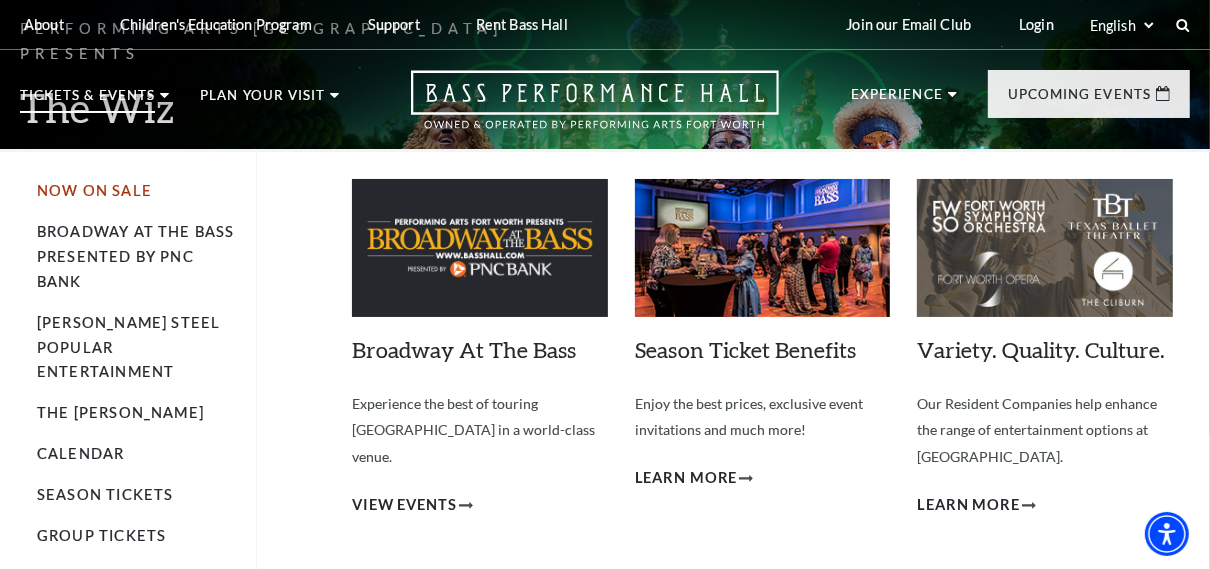 click on "Now On Sale" at bounding box center [94, 190] 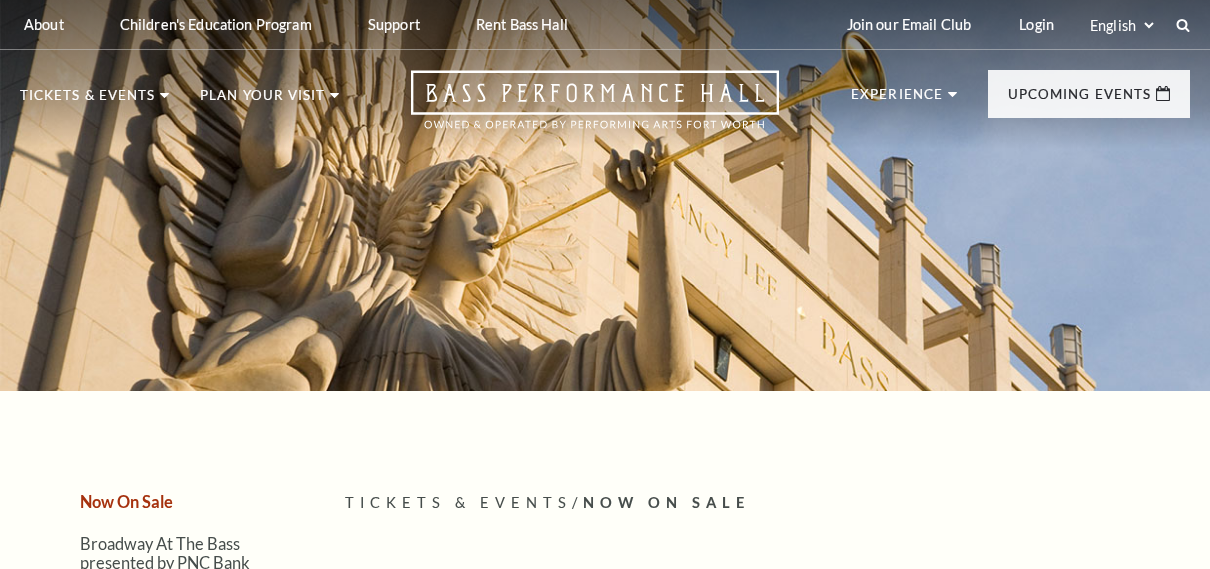 scroll, scrollTop: 0, scrollLeft: 0, axis: both 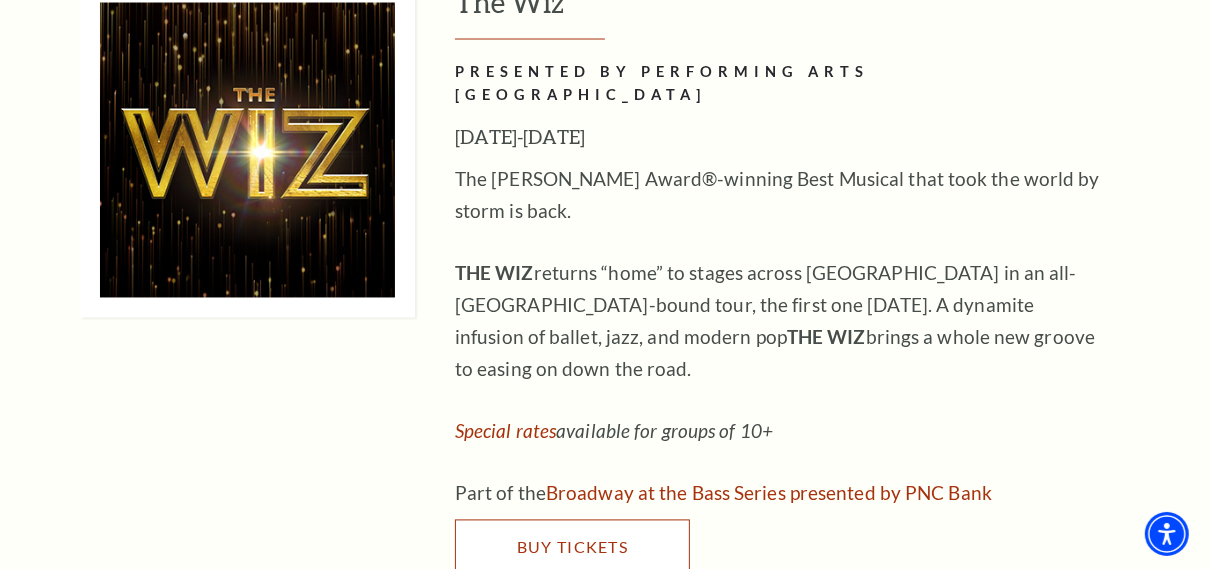 click on "Buy Tickets" at bounding box center (572, 547) 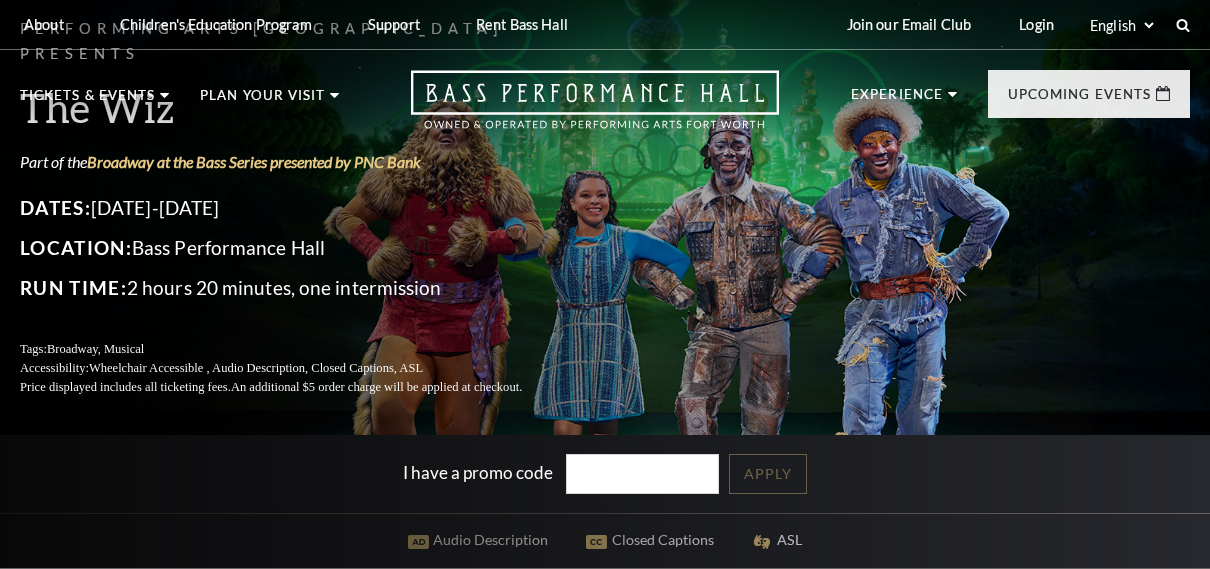 scroll, scrollTop: 0, scrollLeft: 0, axis: both 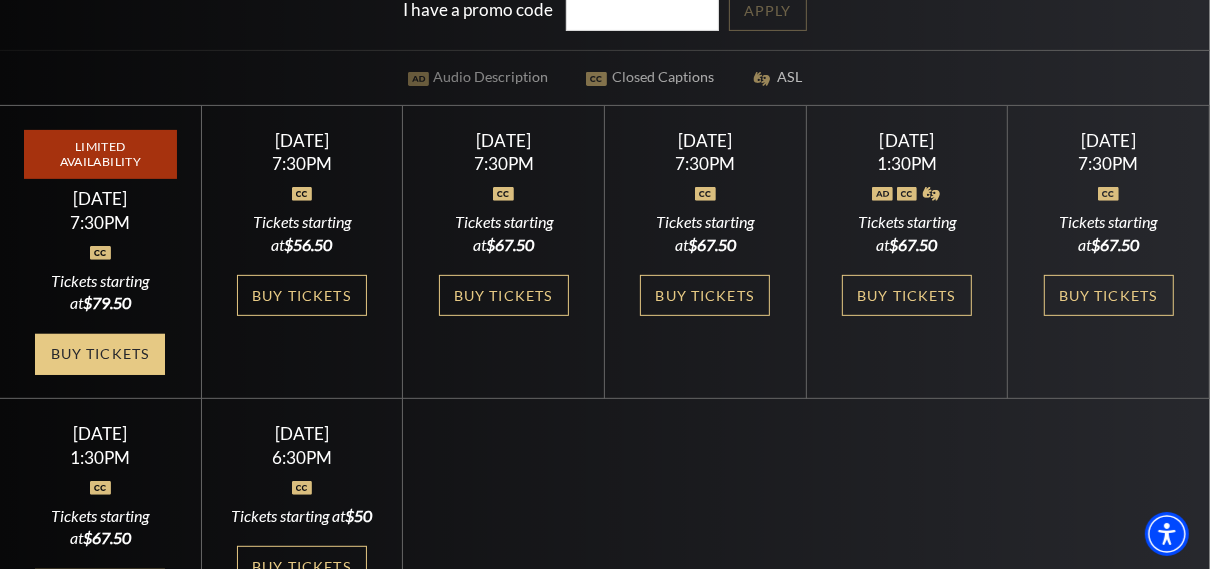click on "Buy Tickets" at bounding box center [100, 354] 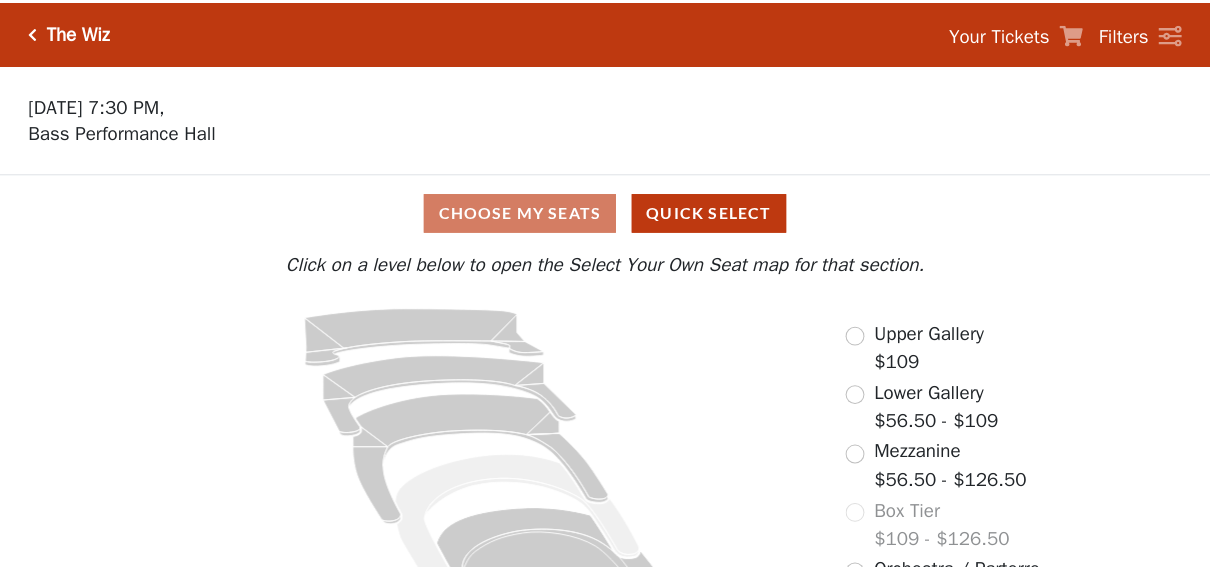 scroll, scrollTop: 0, scrollLeft: 0, axis: both 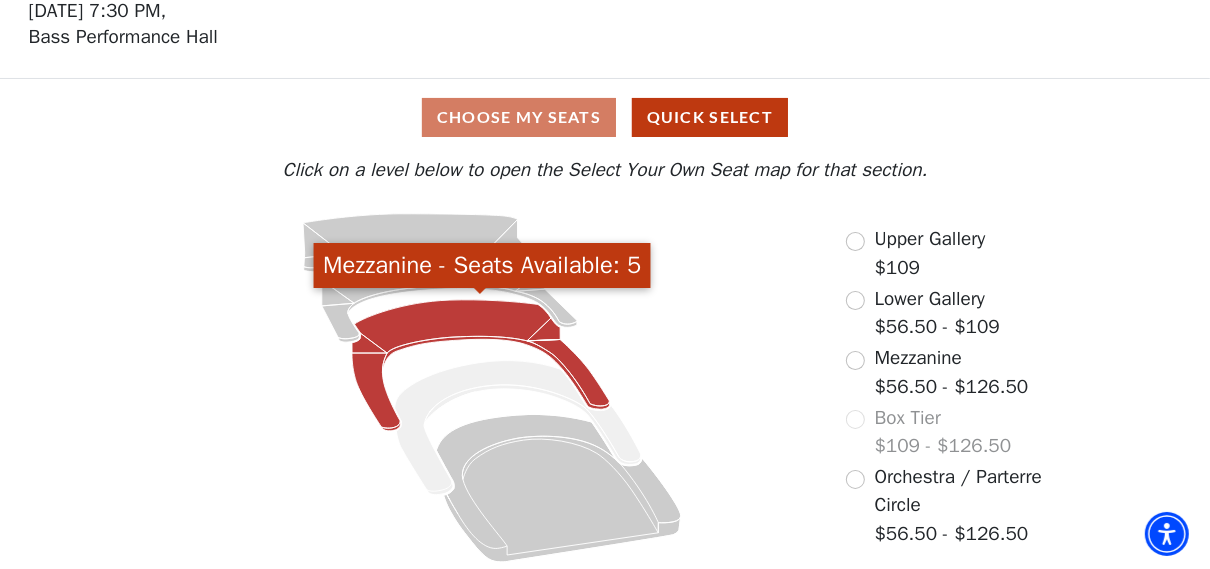 click 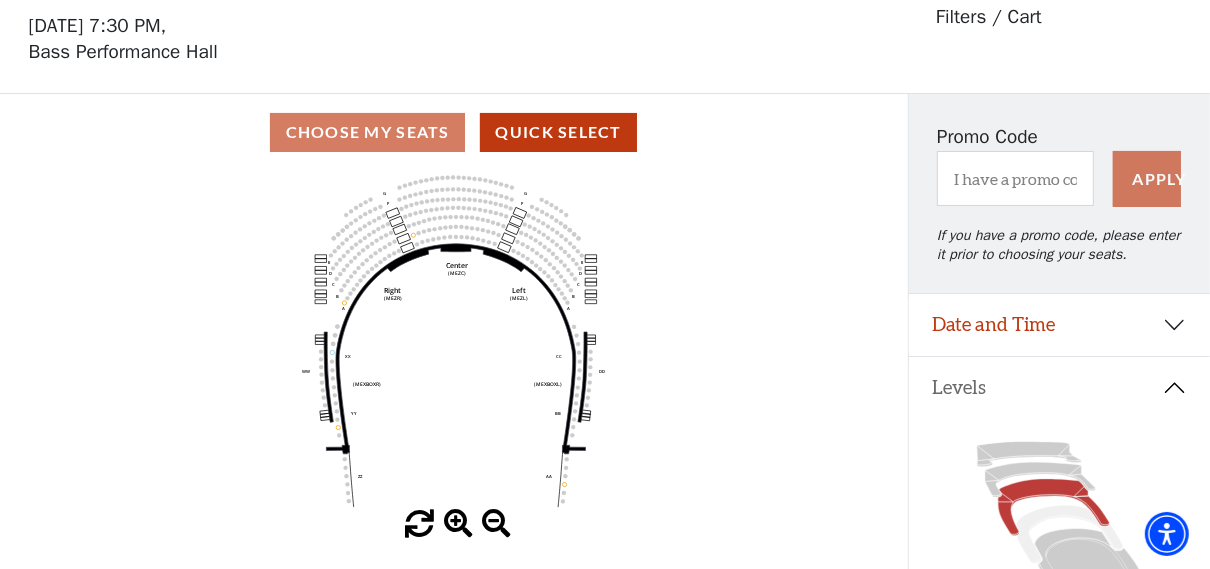 scroll, scrollTop: 92, scrollLeft: 0, axis: vertical 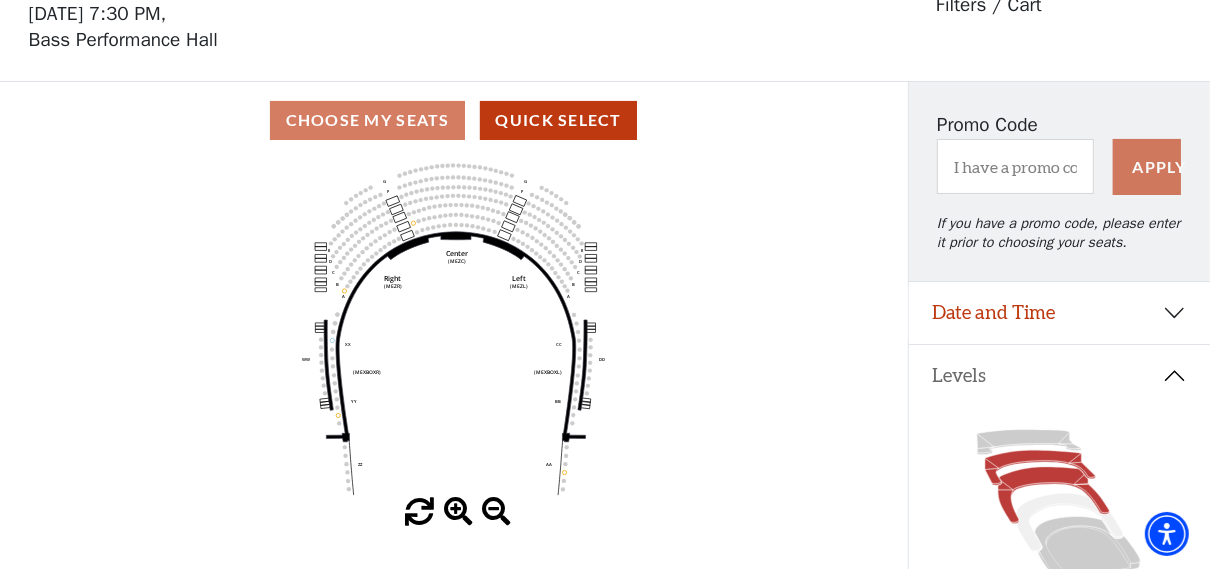 click 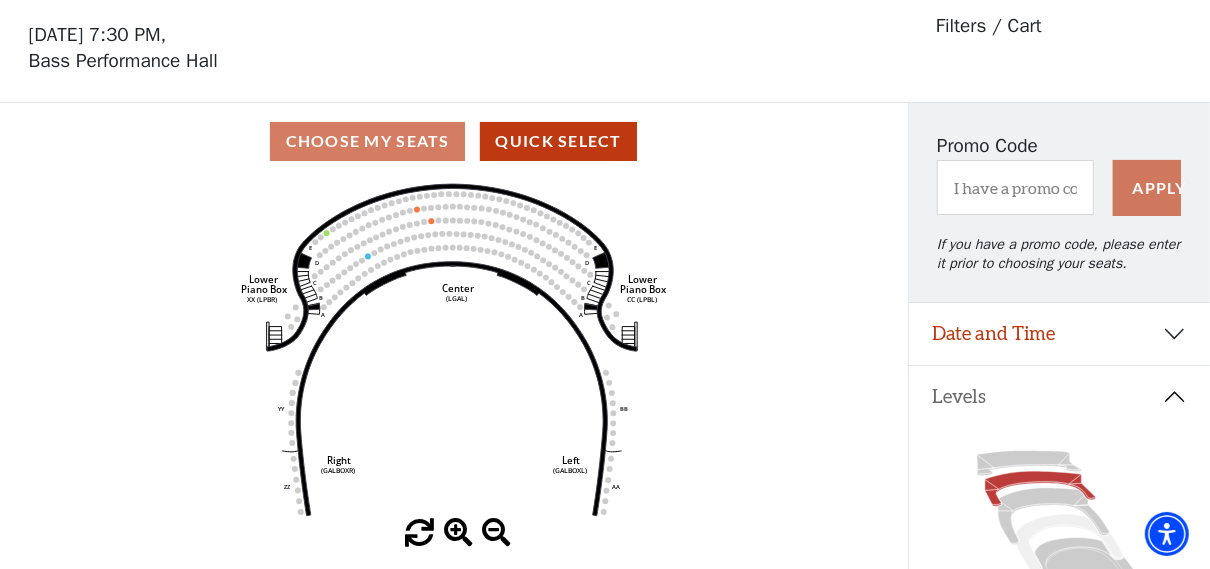 scroll, scrollTop: 92, scrollLeft: 0, axis: vertical 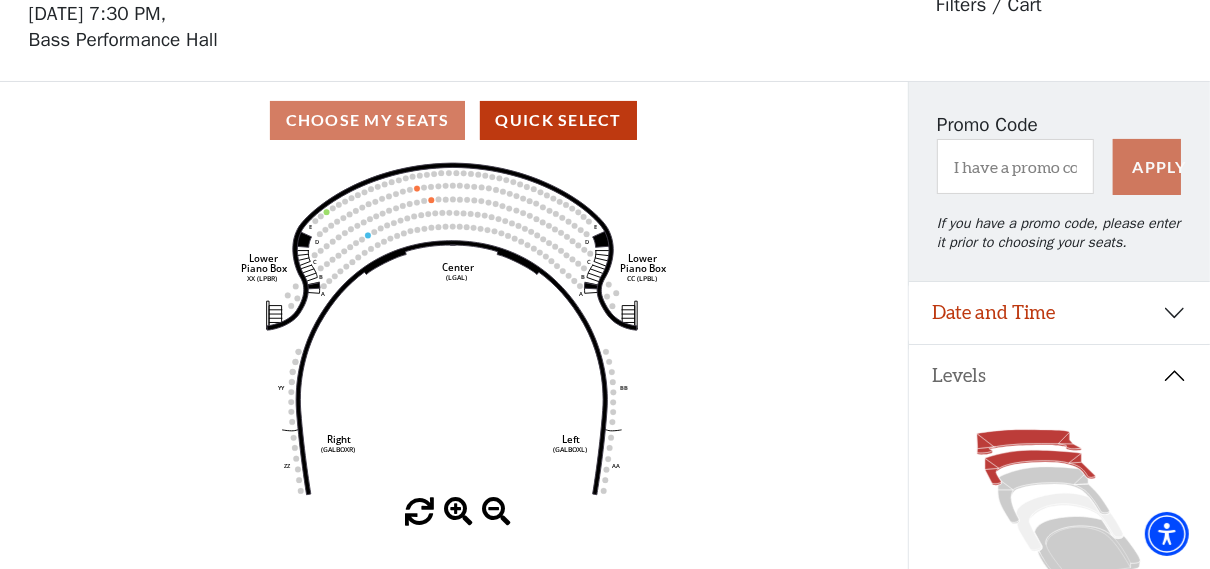click 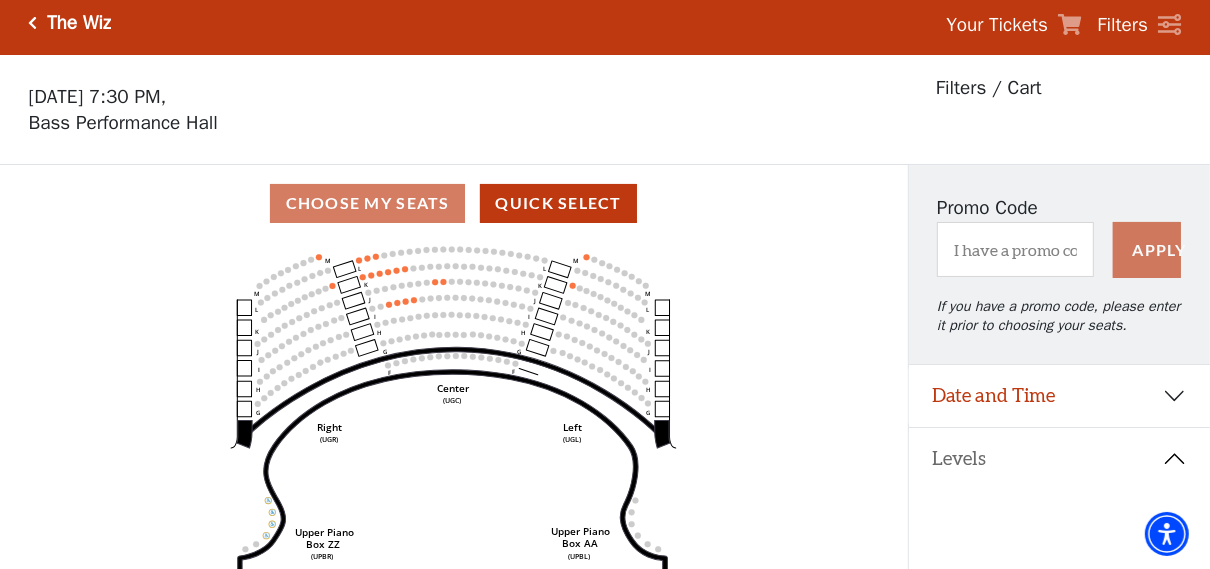 scroll, scrollTop: 0, scrollLeft: 0, axis: both 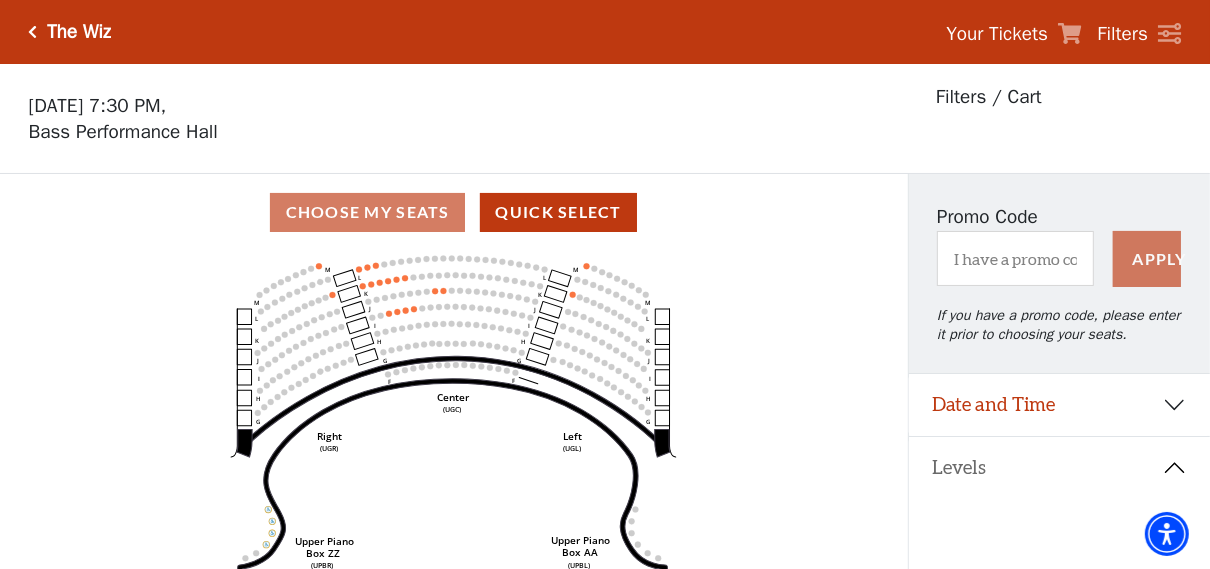 click at bounding box center [33, 32] 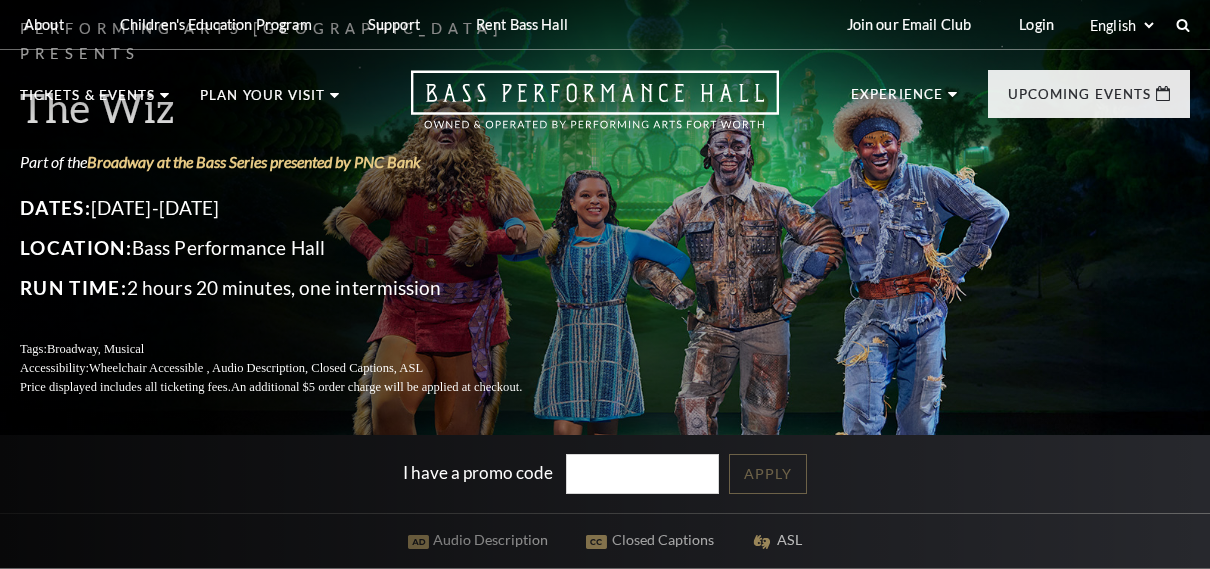 scroll, scrollTop: 0, scrollLeft: 0, axis: both 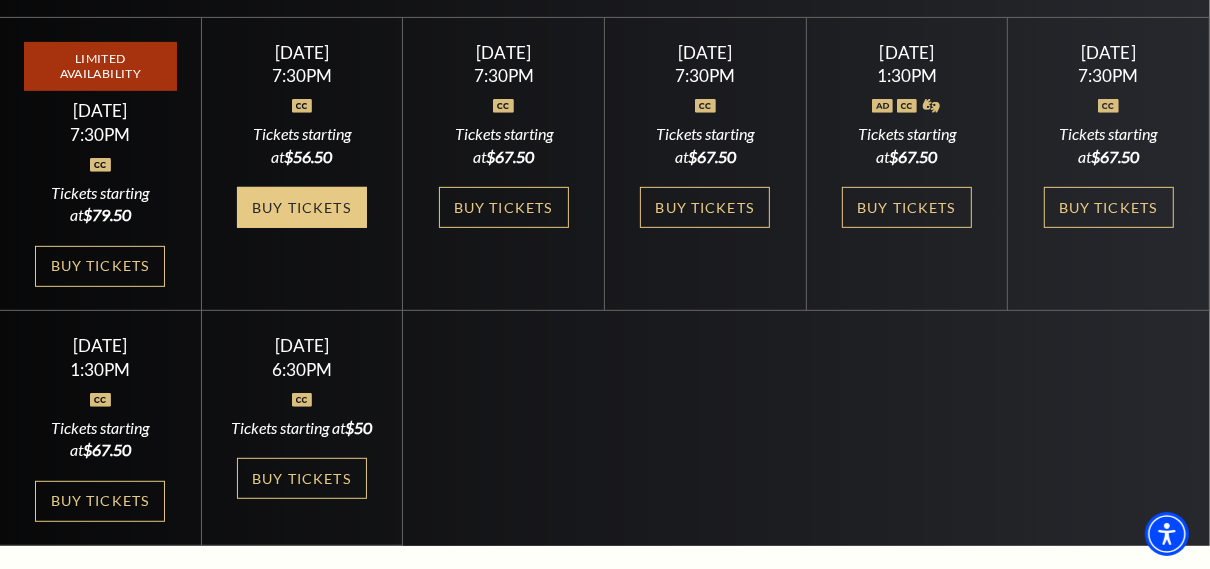 click on "Buy Tickets" at bounding box center (302, 207) 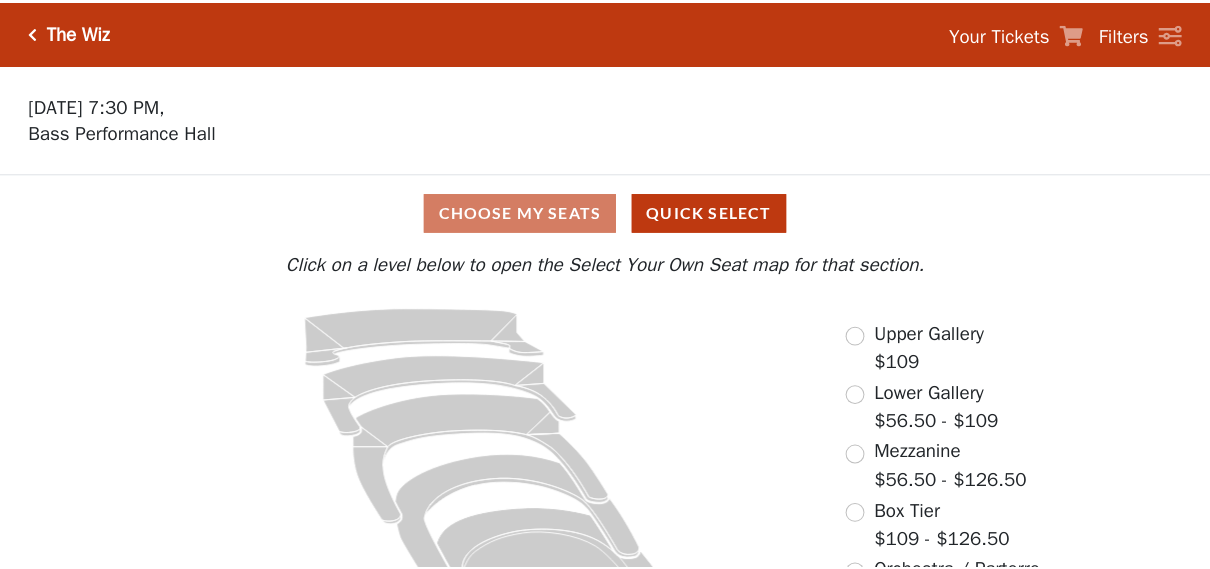 scroll, scrollTop: 0, scrollLeft: 0, axis: both 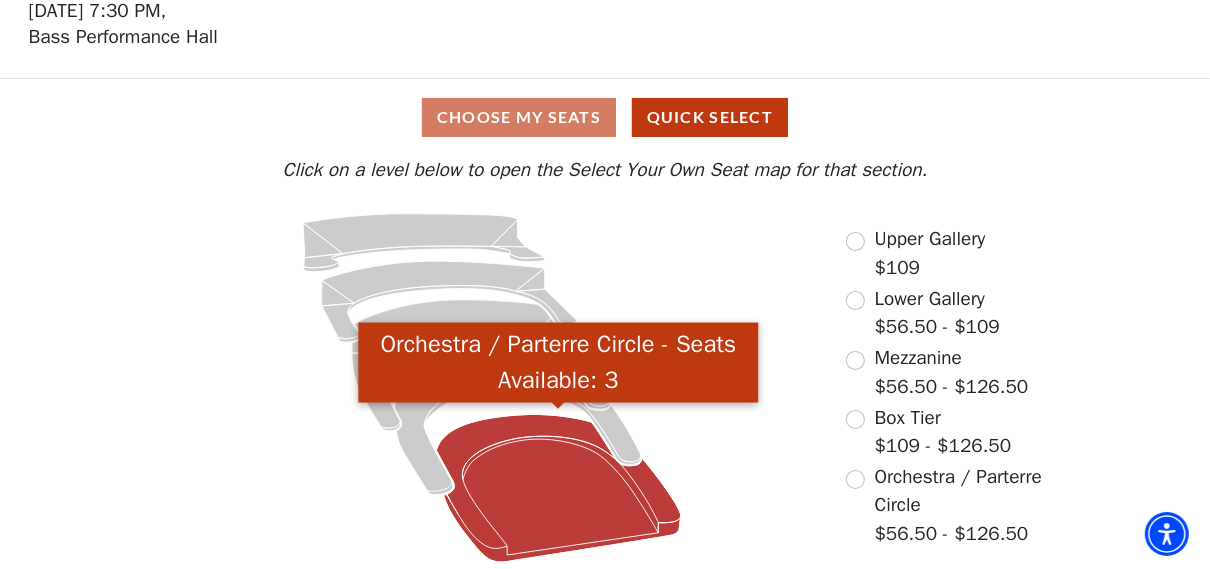 click 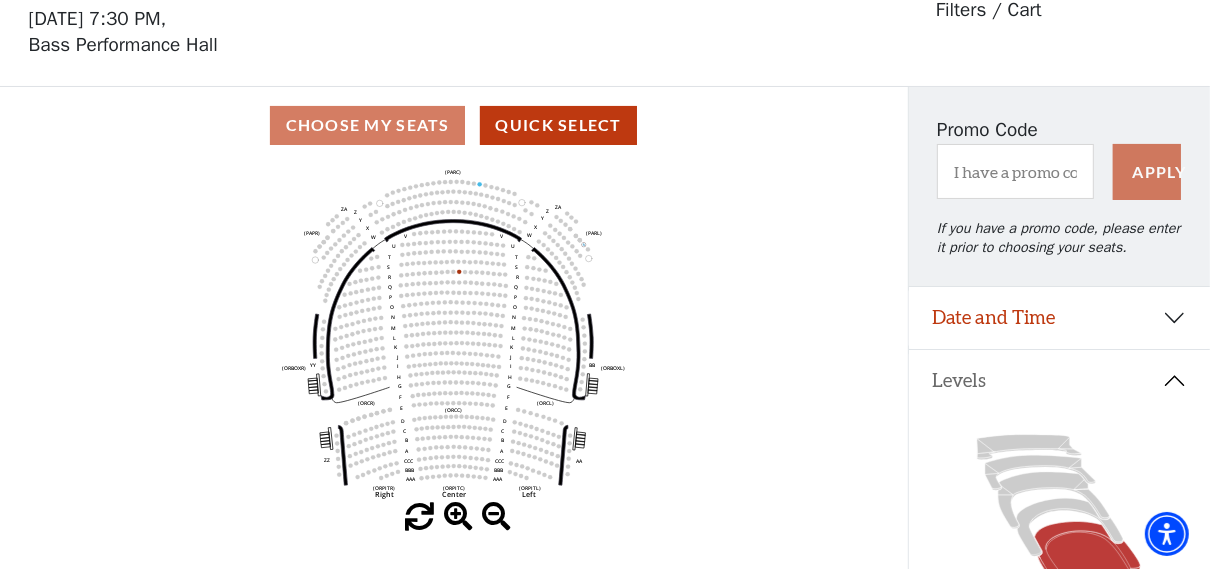 scroll, scrollTop: 92, scrollLeft: 0, axis: vertical 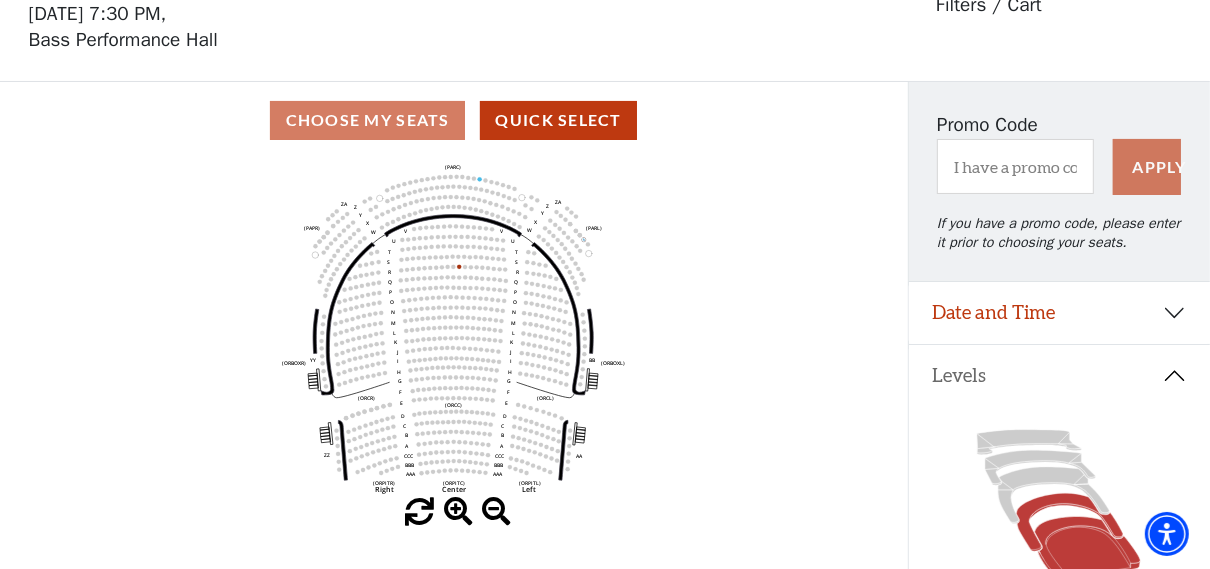 click 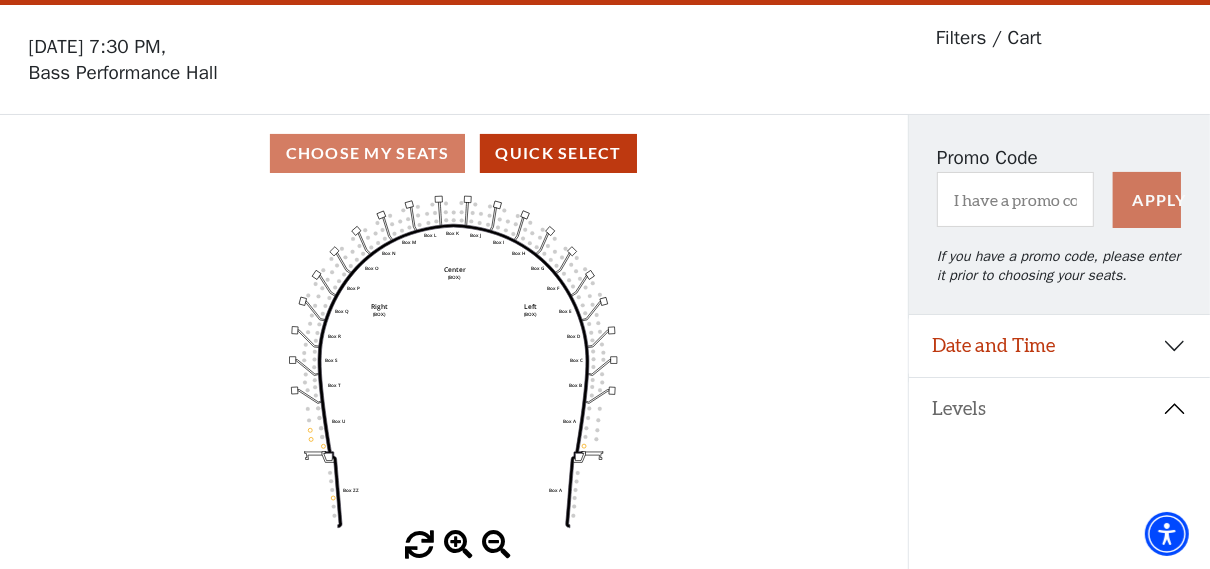 scroll, scrollTop: 92, scrollLeft: 0, axis: vertical 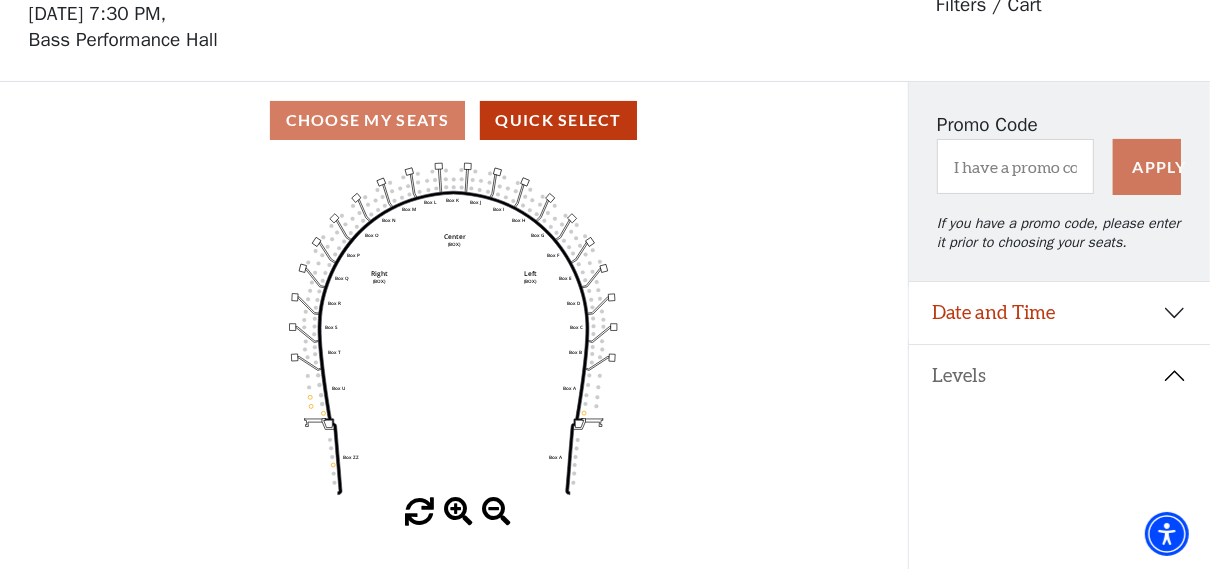 click 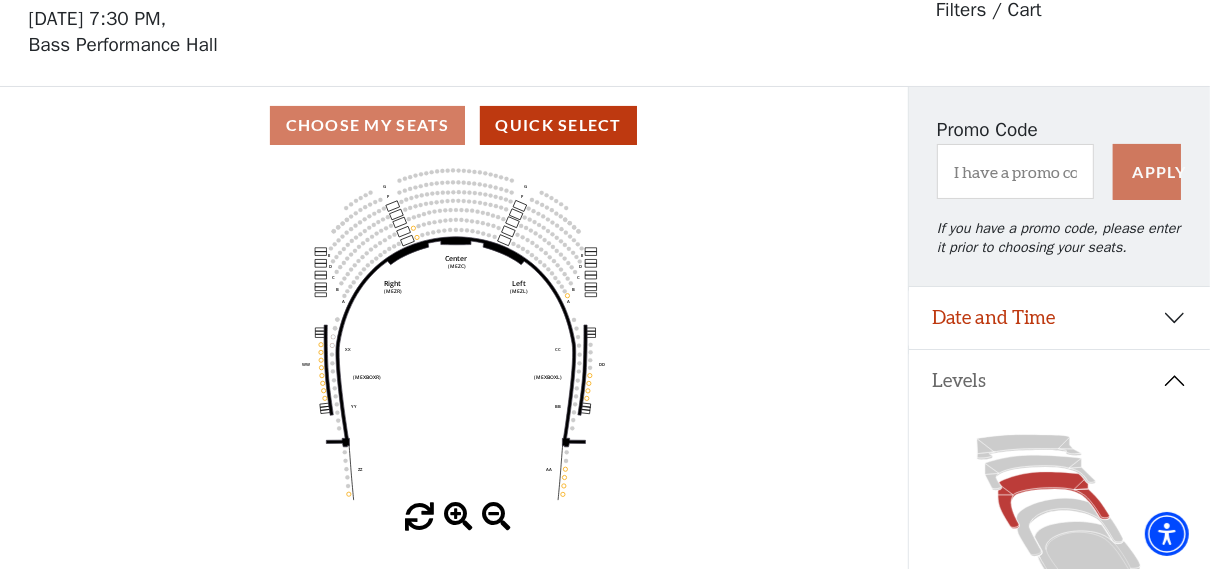 scroll, scrollTop: 92, scrollLeft: 0, axis: vertical 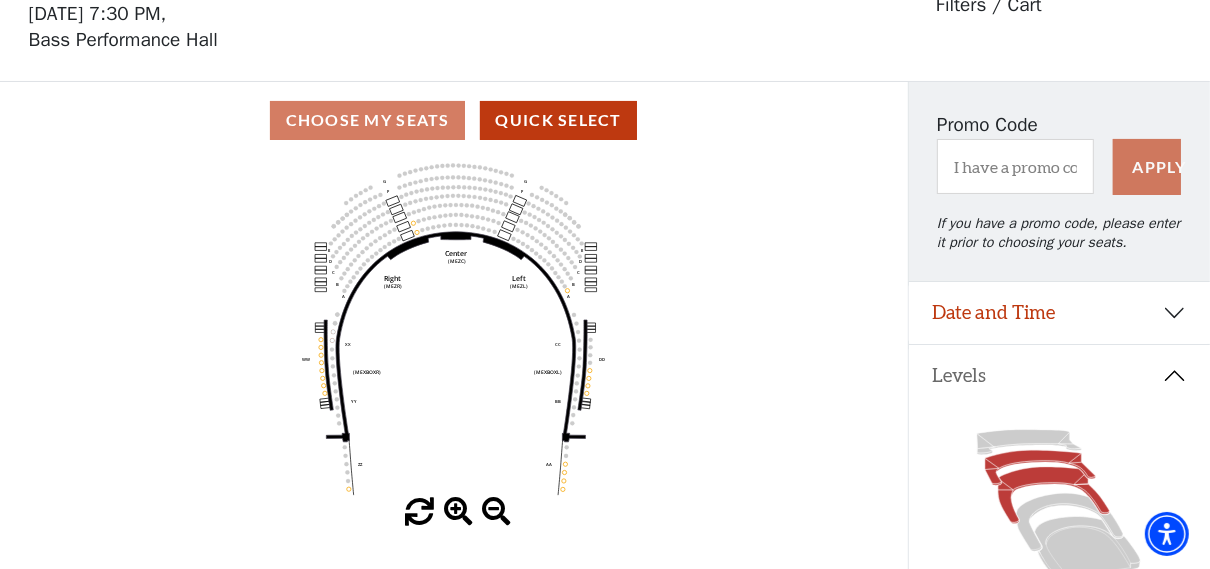 click 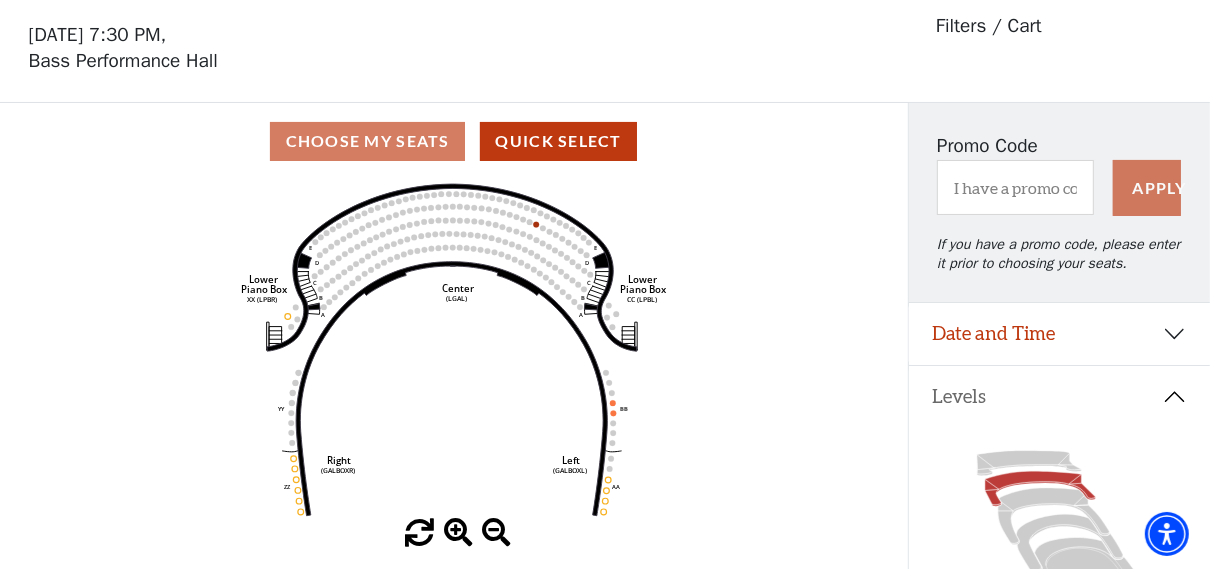 scroll, scrollTop: 92, scrollLeft: 0, axis: vertical 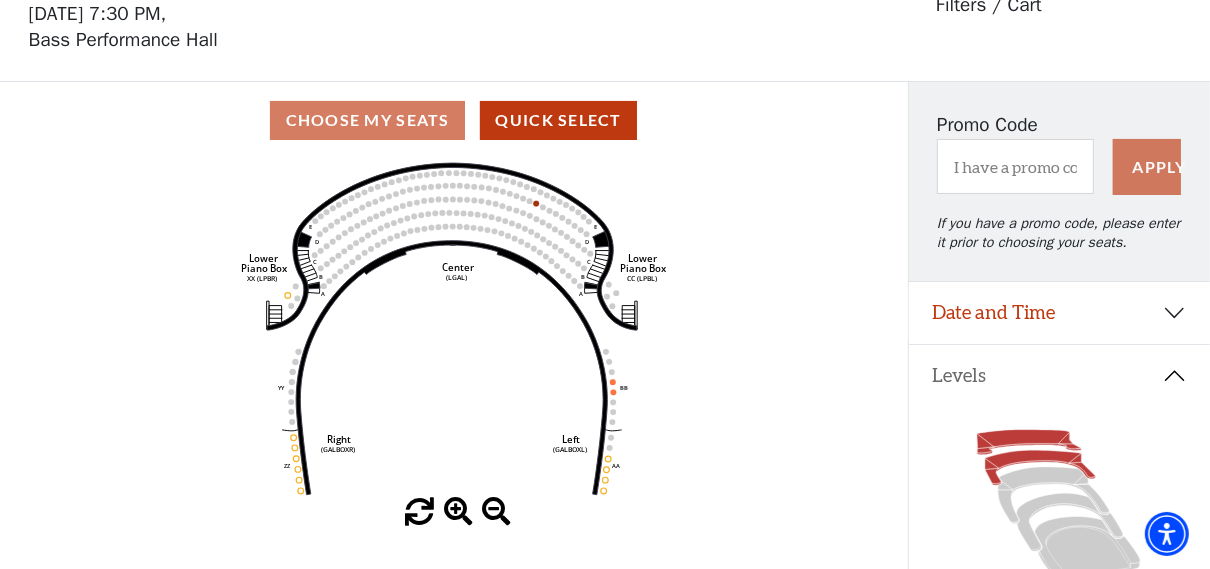 click 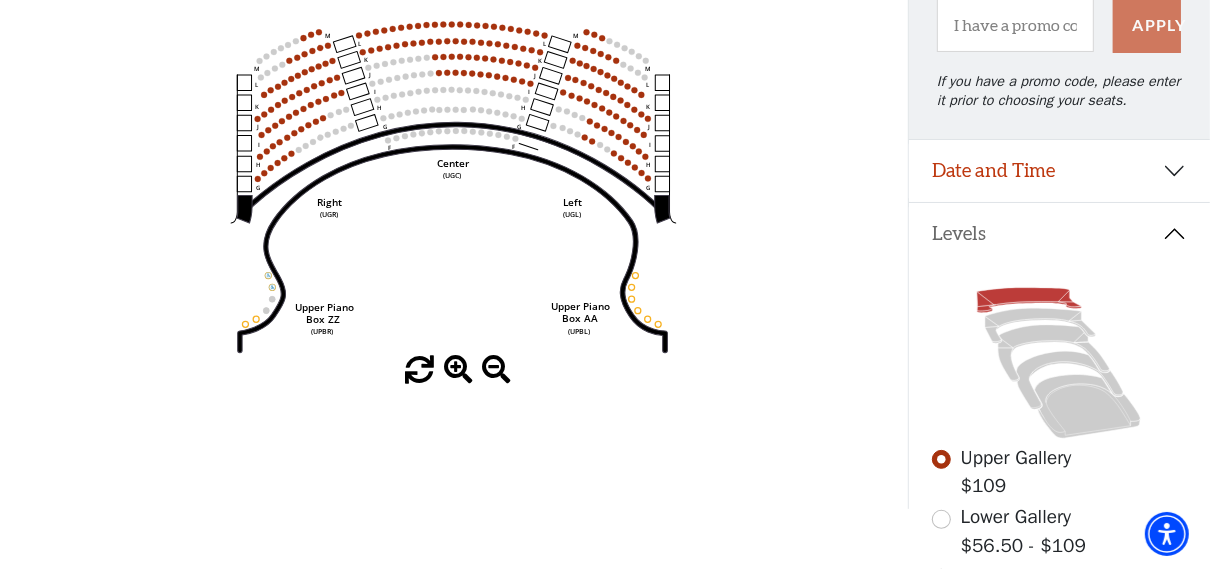 scroll, scrollTop: 233, scrollLeft: 0, axis: vertical 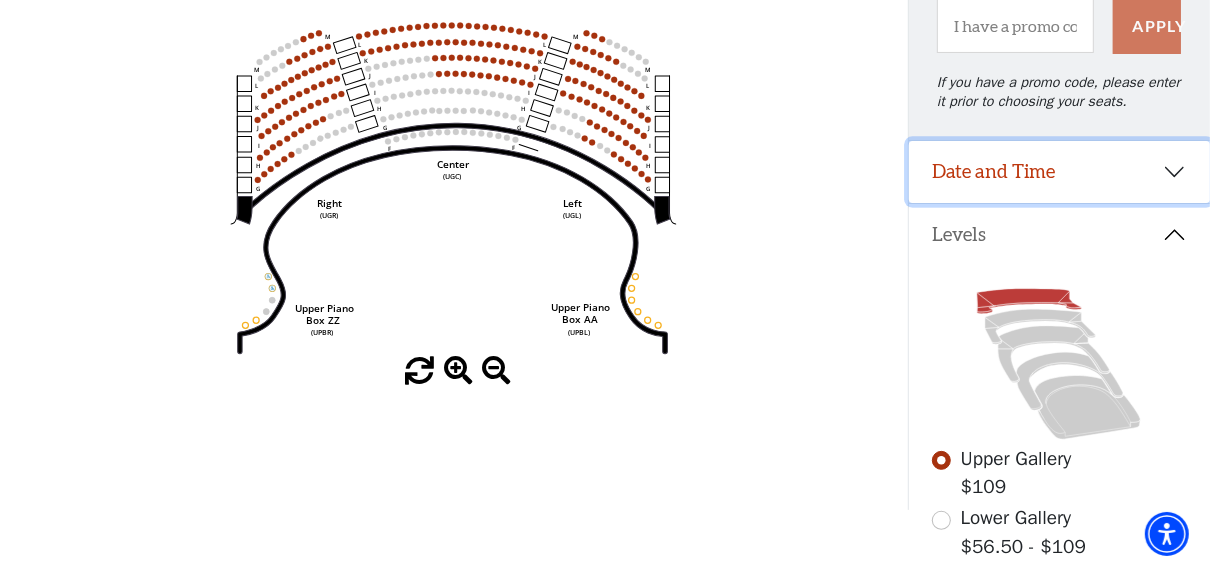 click on "Date and Time" at bounding box center (1060, 172) 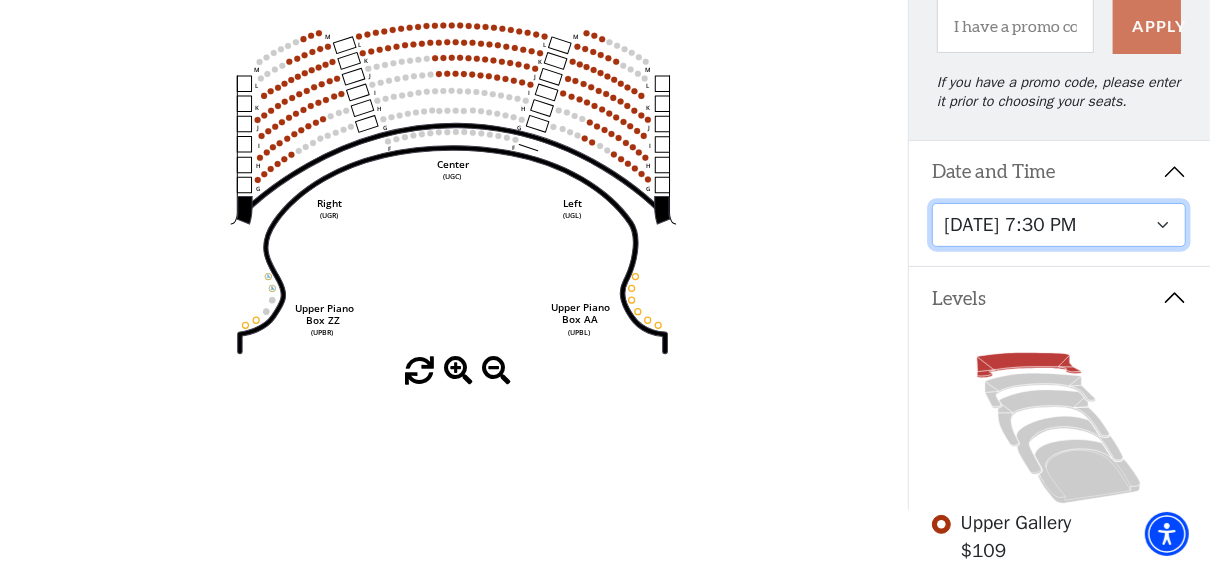 click on "Tuesday, July 15 at 7:30 PM Wednesday, July 16 at 7:30 PM Thursday, July 17 at 7:30 PM Friday, July 18 at 7:30 PM Saturday, July 19 at 1:30 PM Saturday, July 19 at 7:30 PM Sunday, July 20 at 1:30 PM Sunday, July 20 at 6:30 PM" at bounding box center (1059, 225) 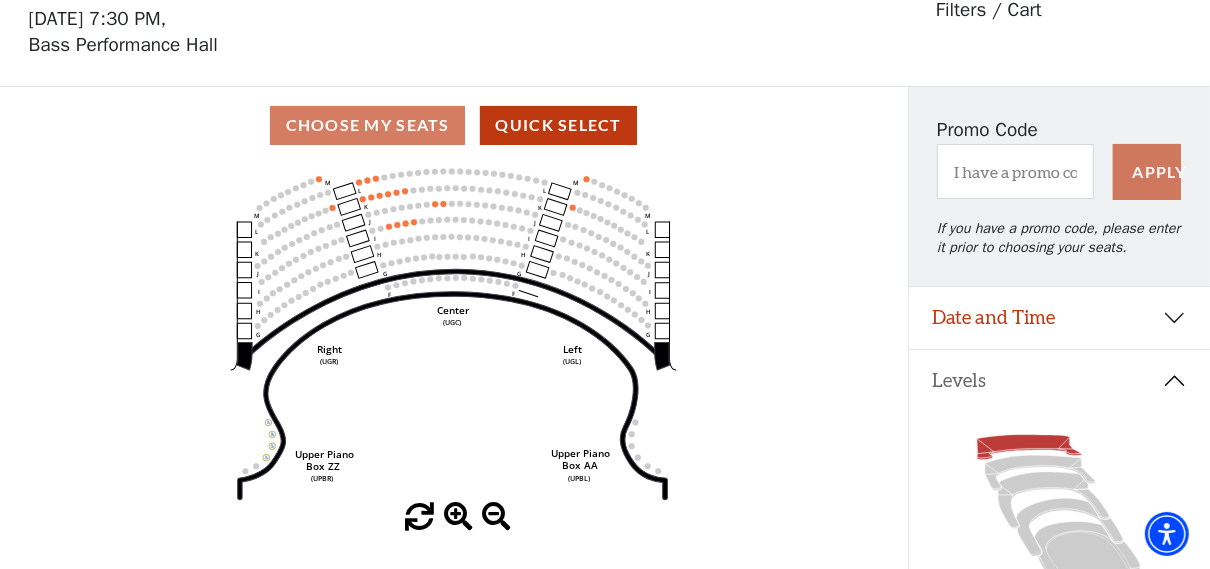 scroll, scrollTop: 92, scrollLeft: 0, axis: vertical 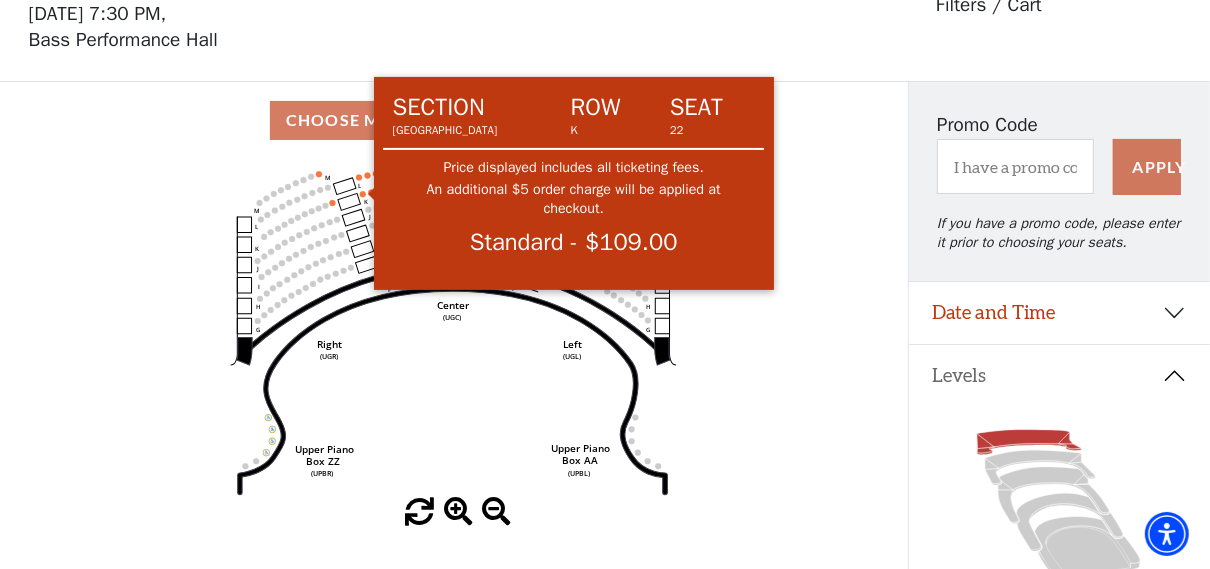 click 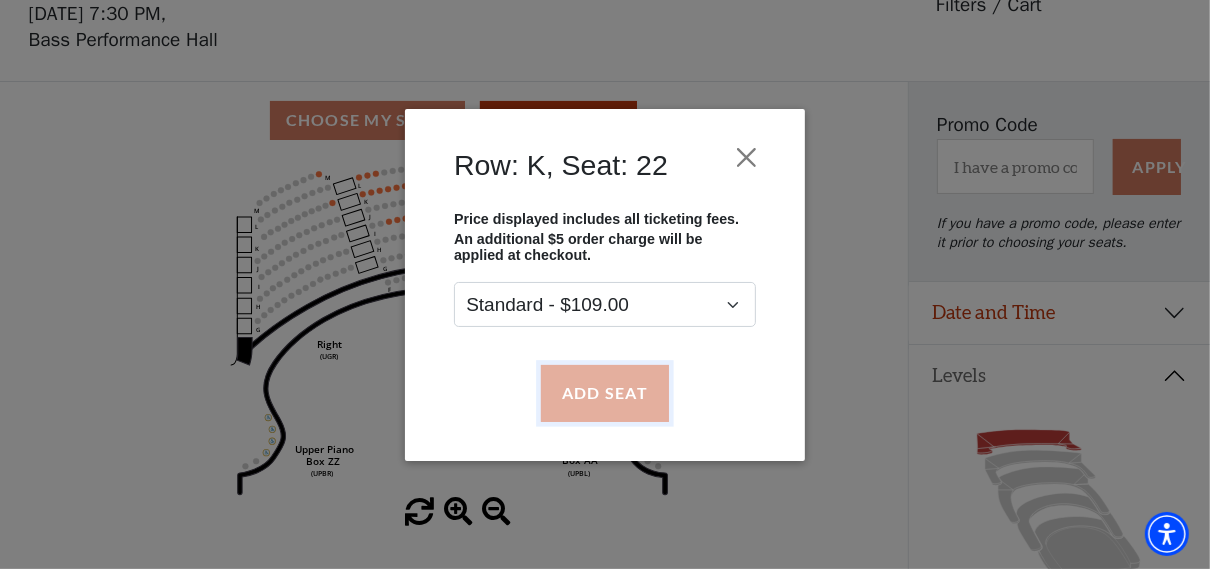 click on "Add Seat" at bounding box center [605, 393] 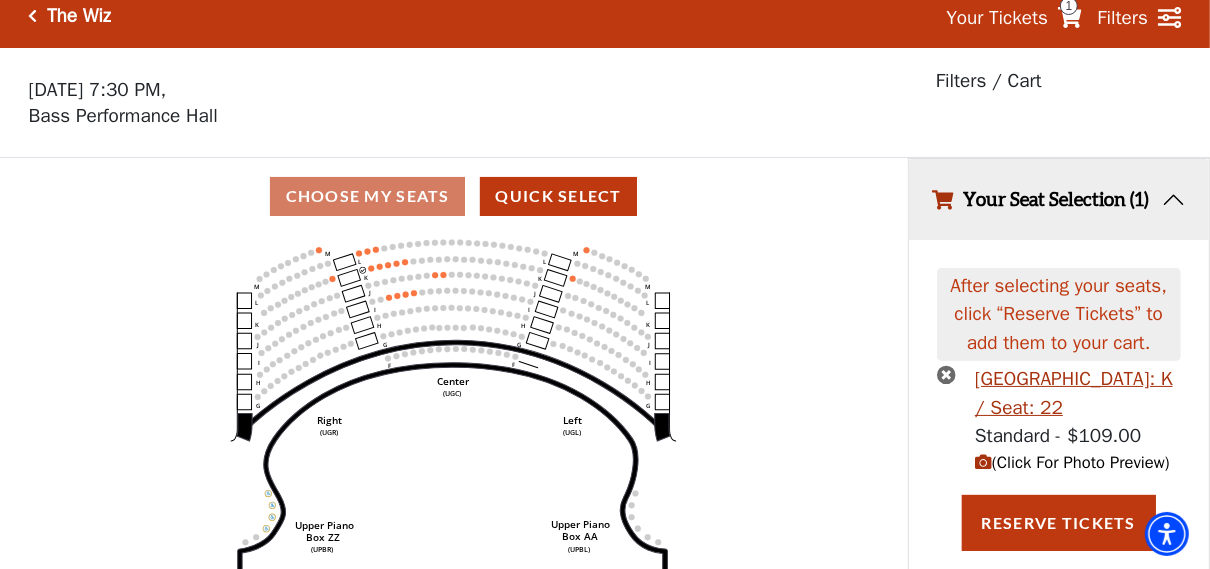 scroll, scrollTop: 0, scrollLeft: 0, axis: both 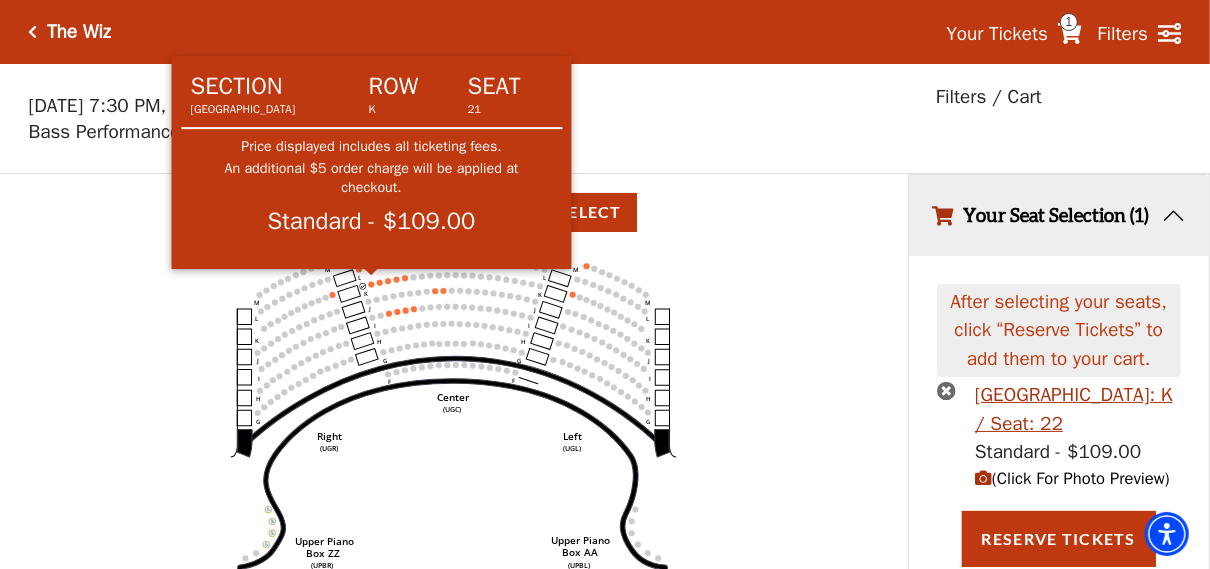 click 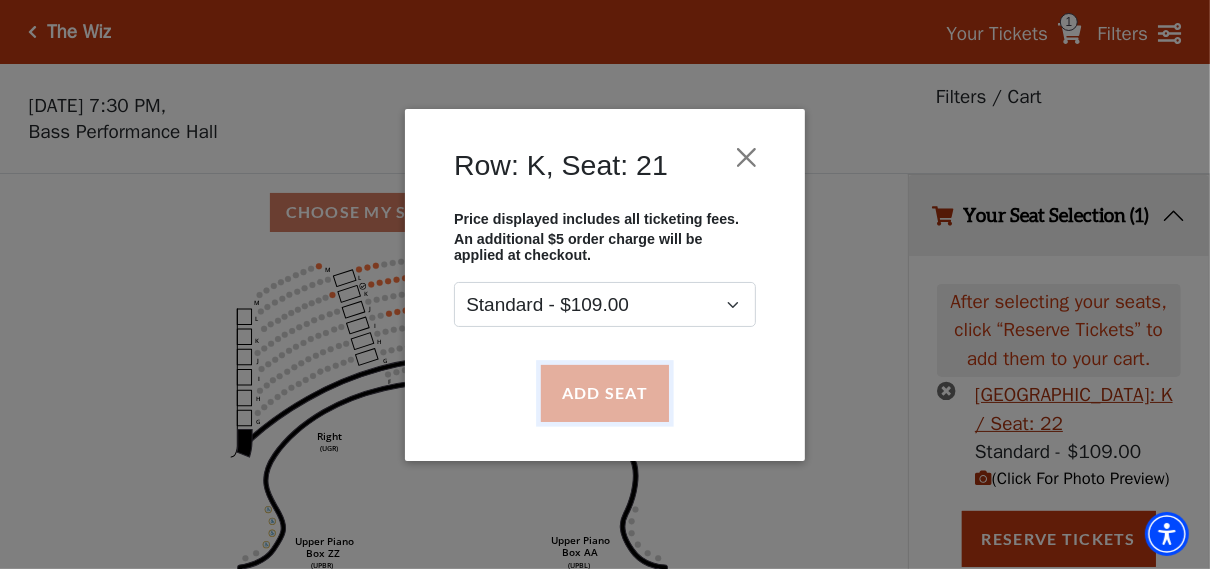 click on "Add Seat" at bounding box center [605, 393] 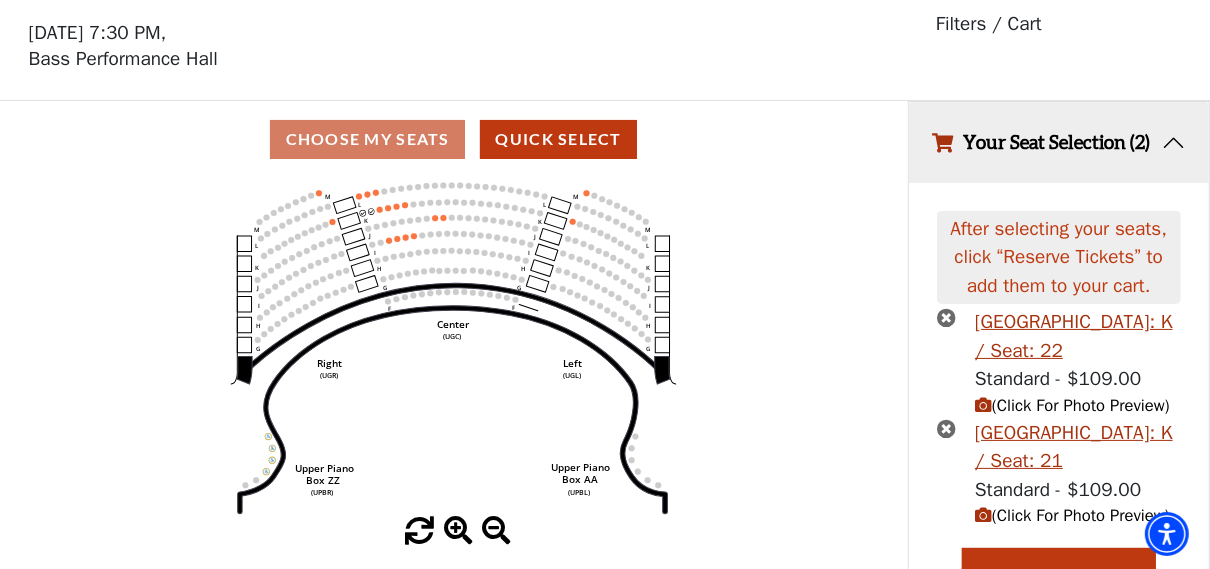 scroll, scrollTop: 103, scrollLeft: 0, axis: vertical 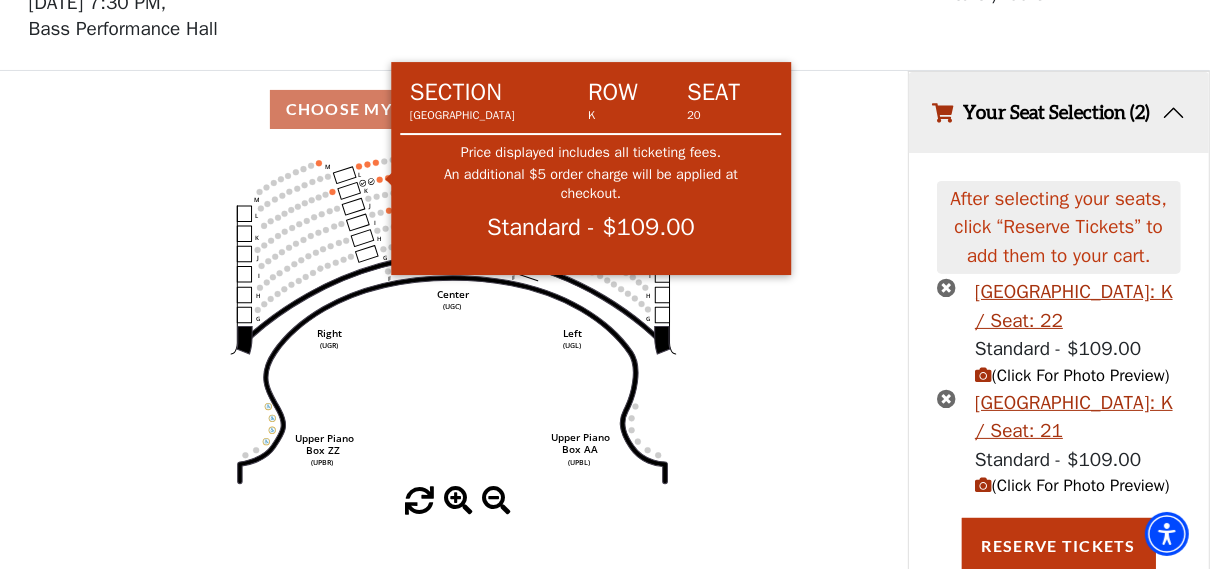 click 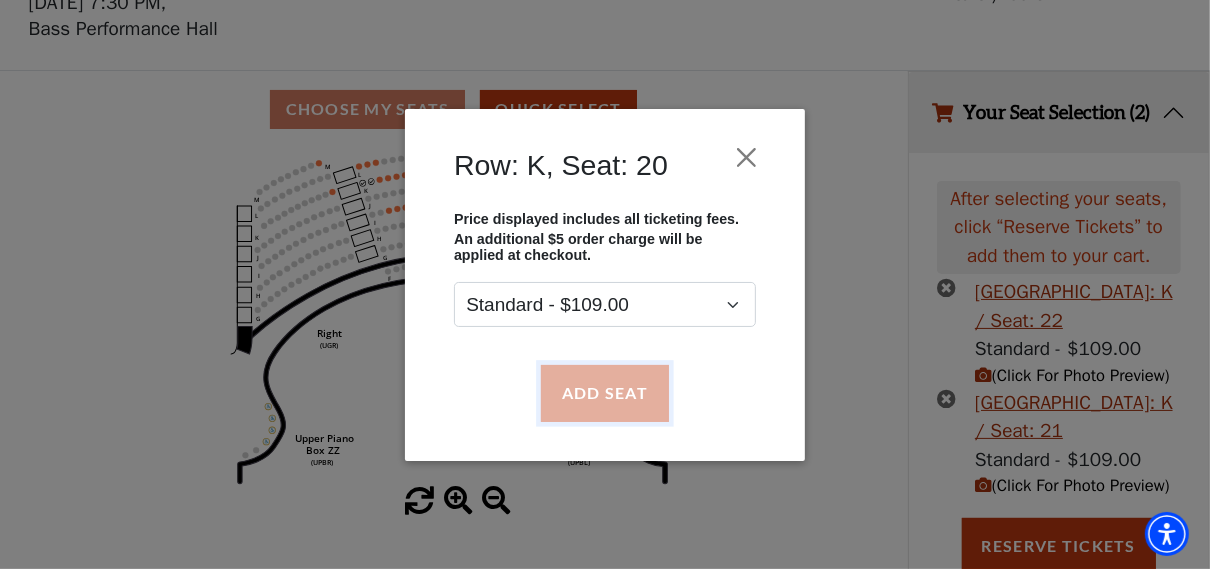 click on "Add Seat" at bounding box center [605, 393] 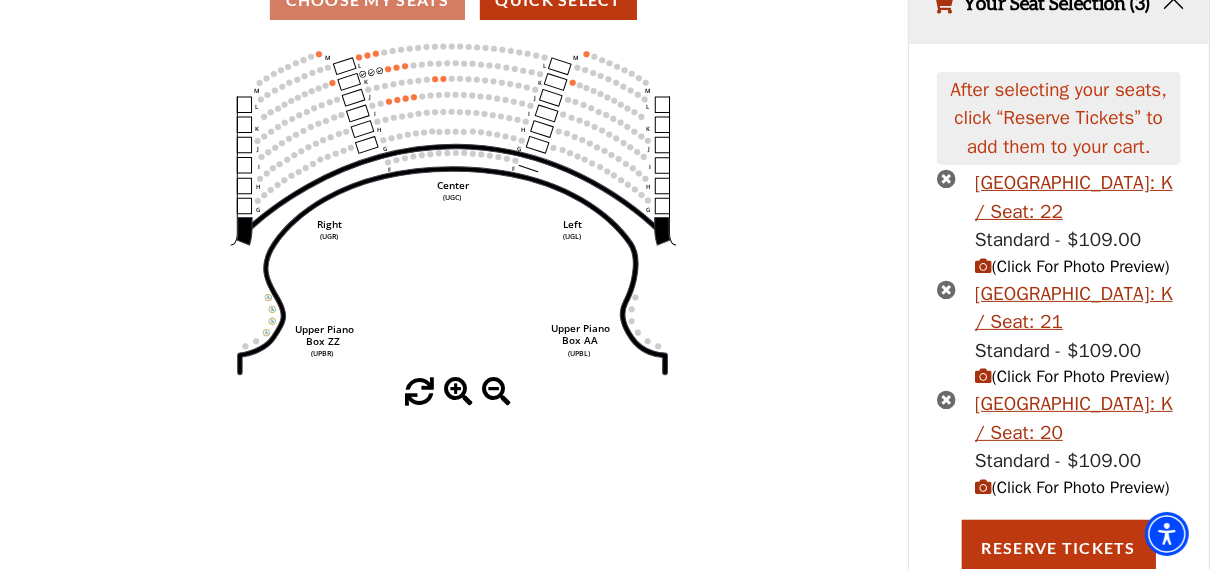 scroll, scrollTop: 214, scrollLeft: 0, axis: vertical 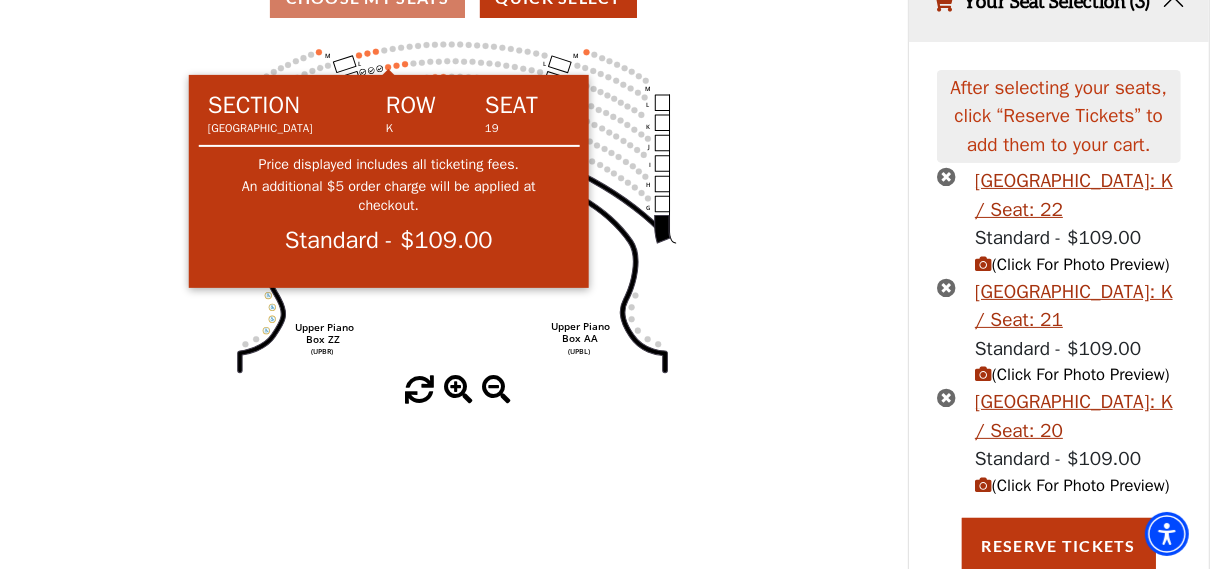click 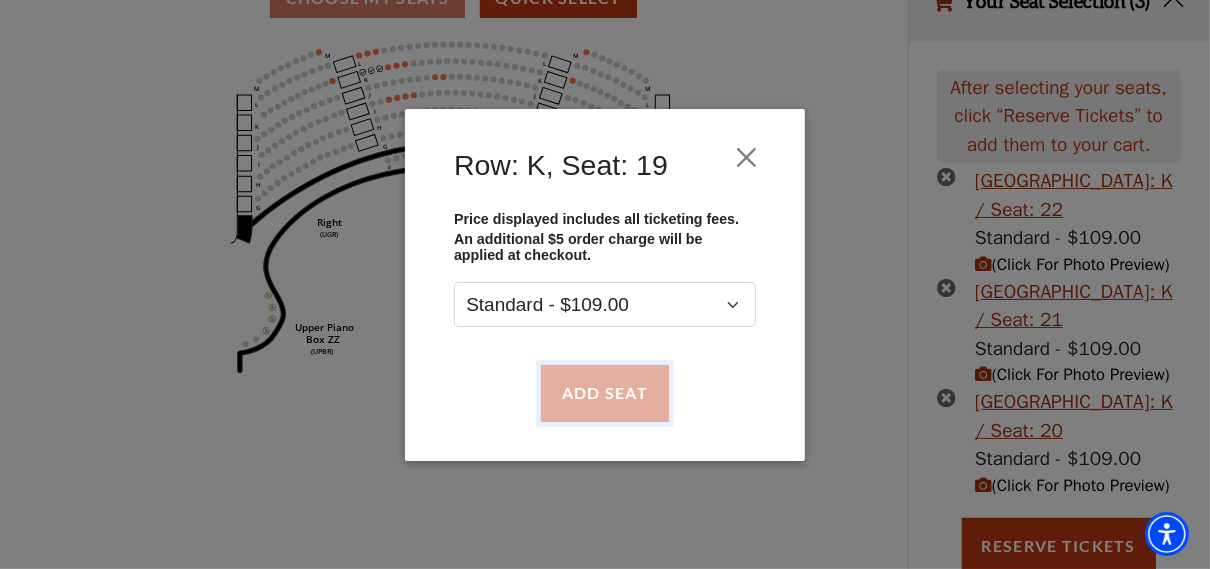 click on "Add Seat" at bounding box center [605, 393] 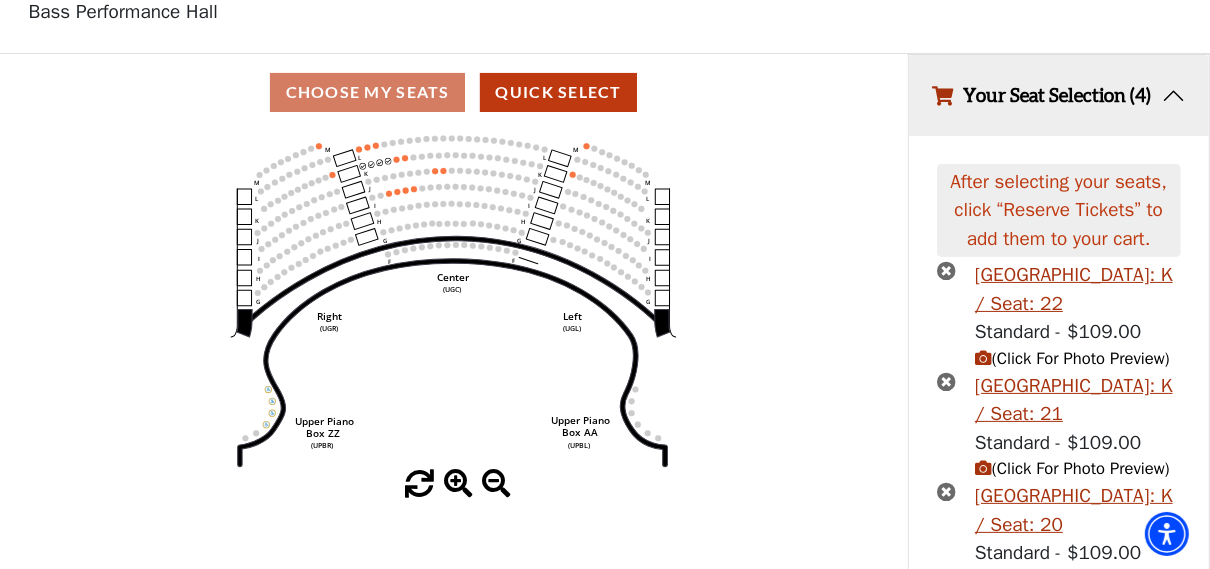 scroll, scrollTop: 0, scrollLeft: 0, axis: both 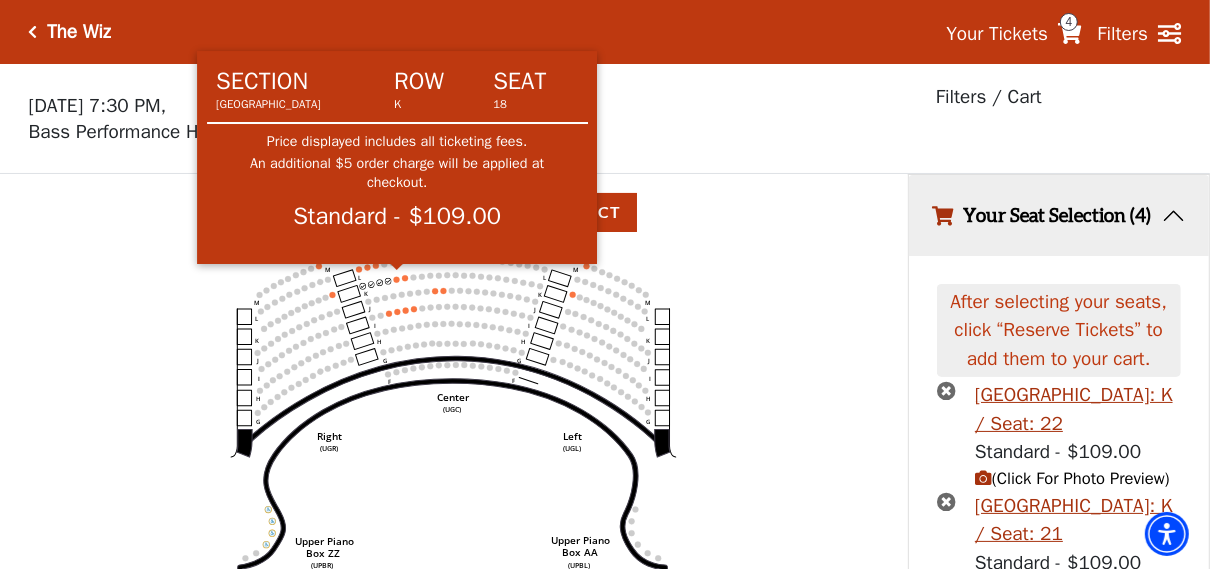 click 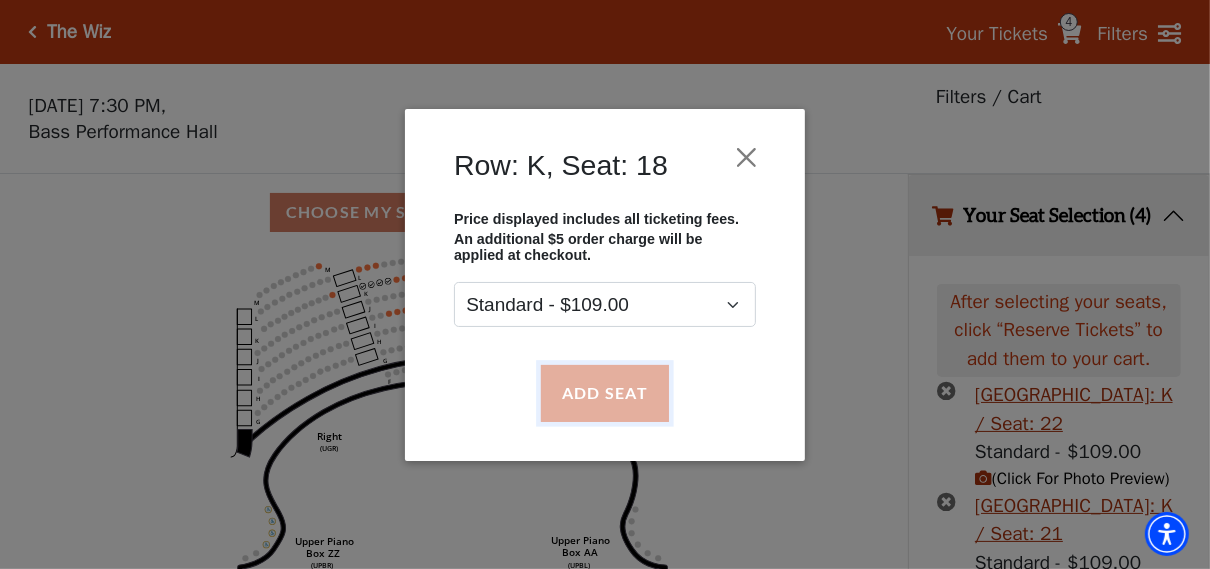 click on "Add Seat" at bounding box center [605, 393] 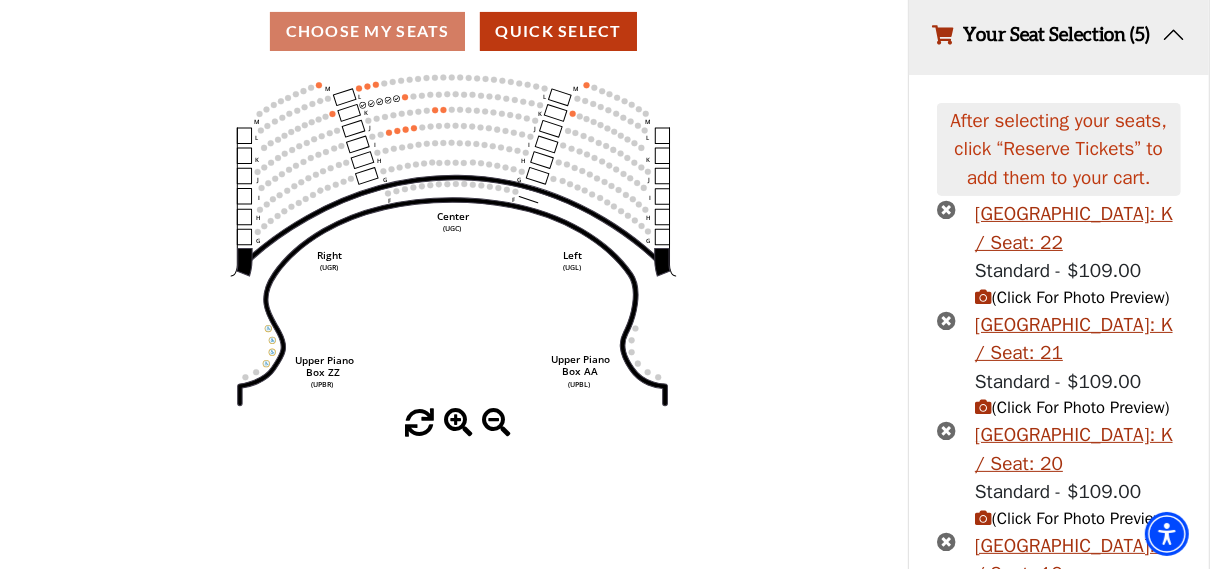 scroll, scrollTop: 172, scrollLeft: 0, axis: vertical 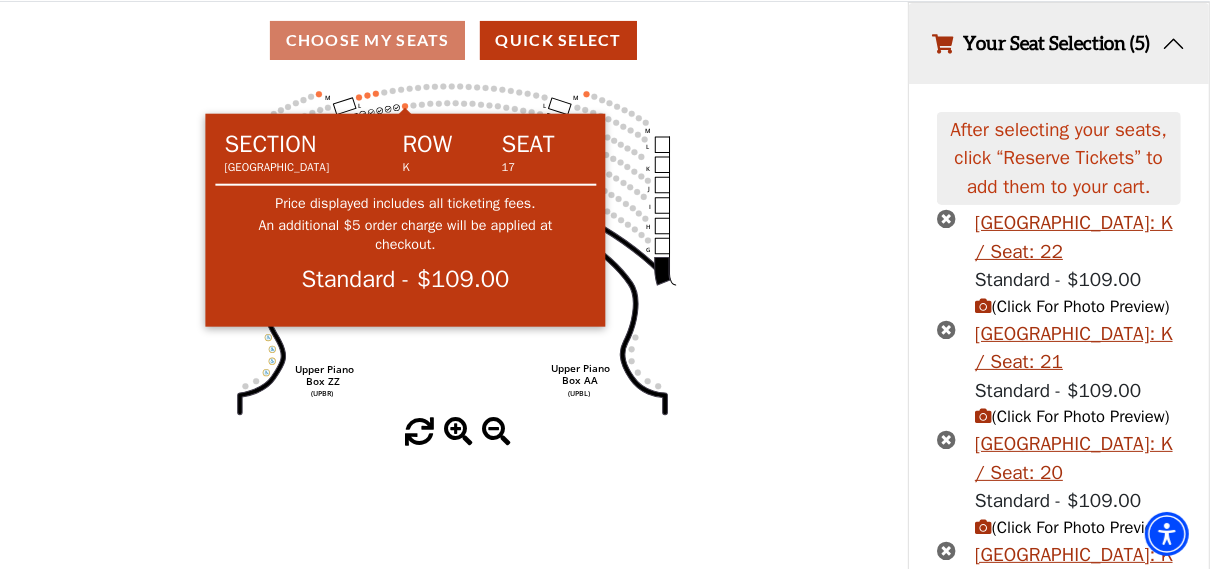 click 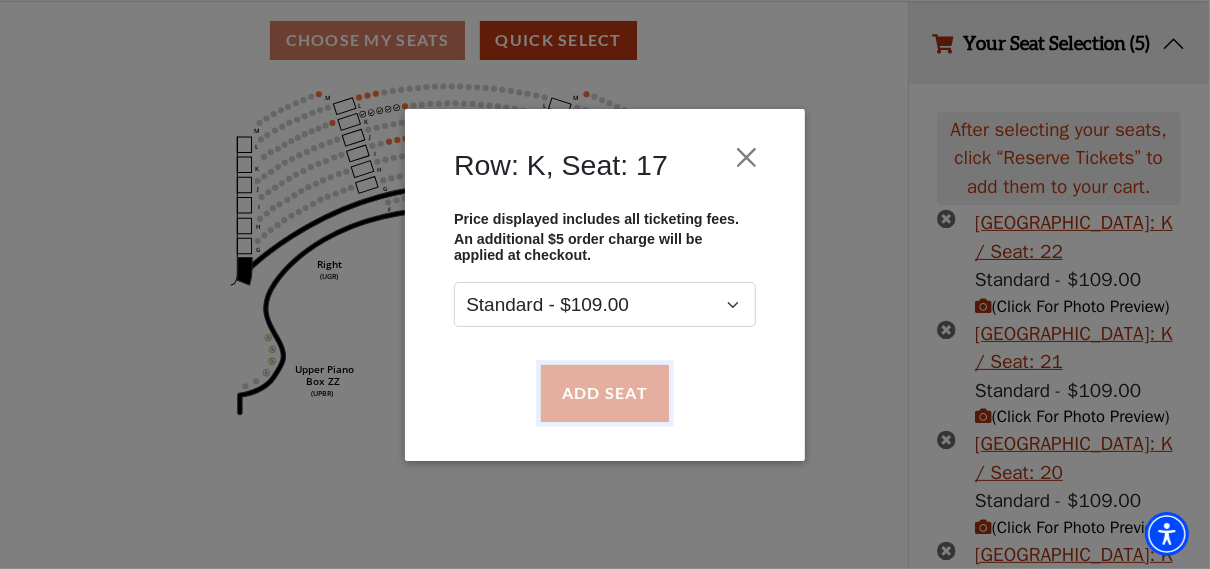 click on "Add Seat" at bounding box center [605, 393] 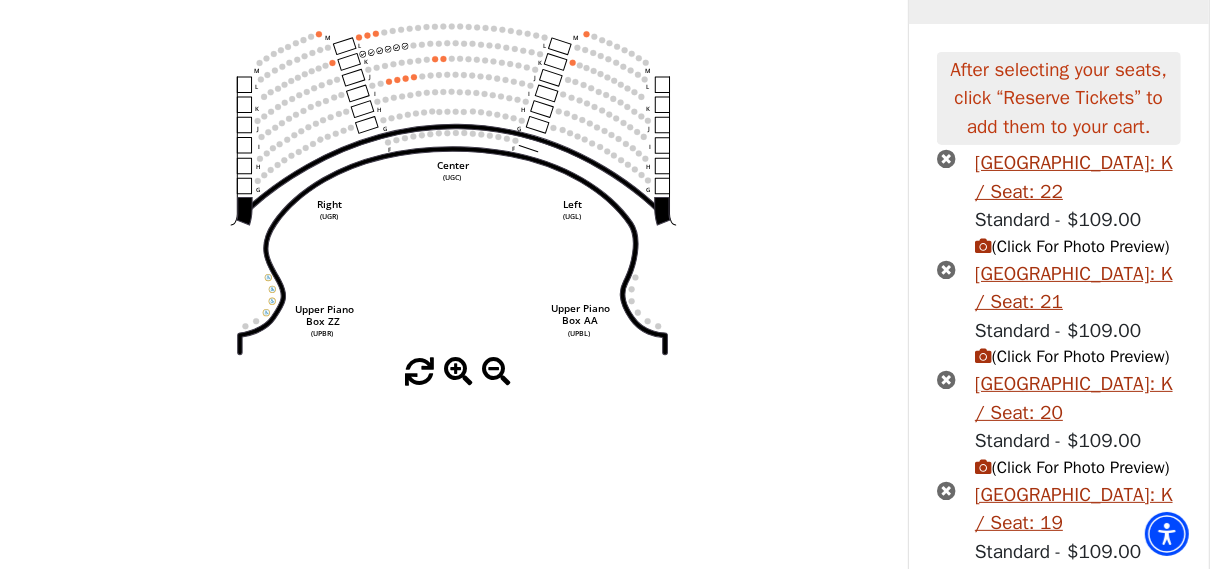 scroll, scrollTop: 208, scrollLeft: 0, axis: vertical 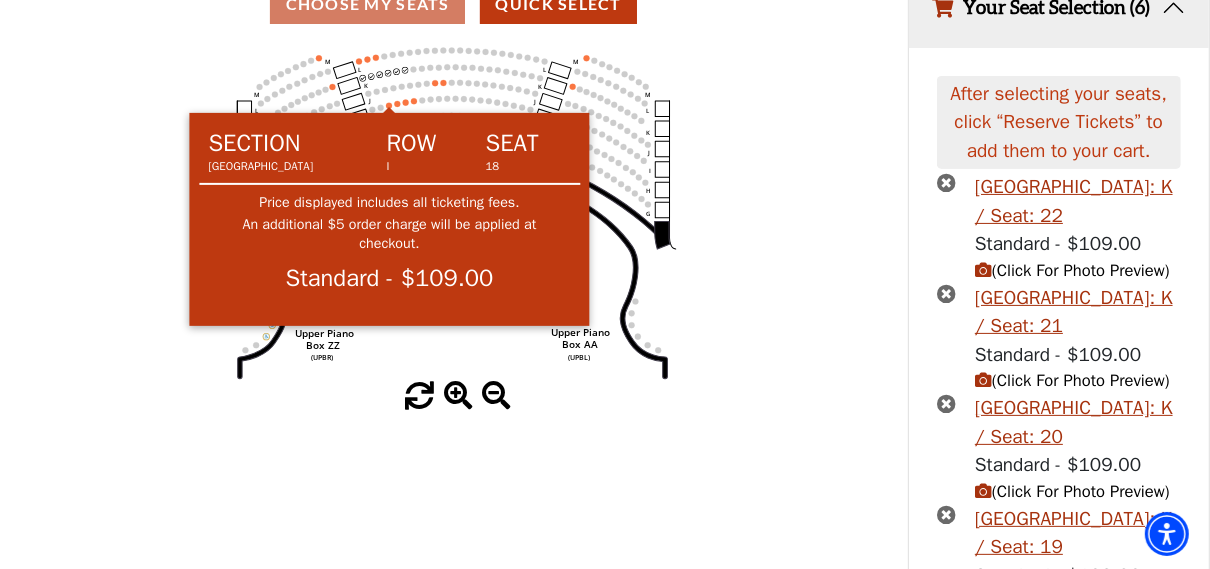click 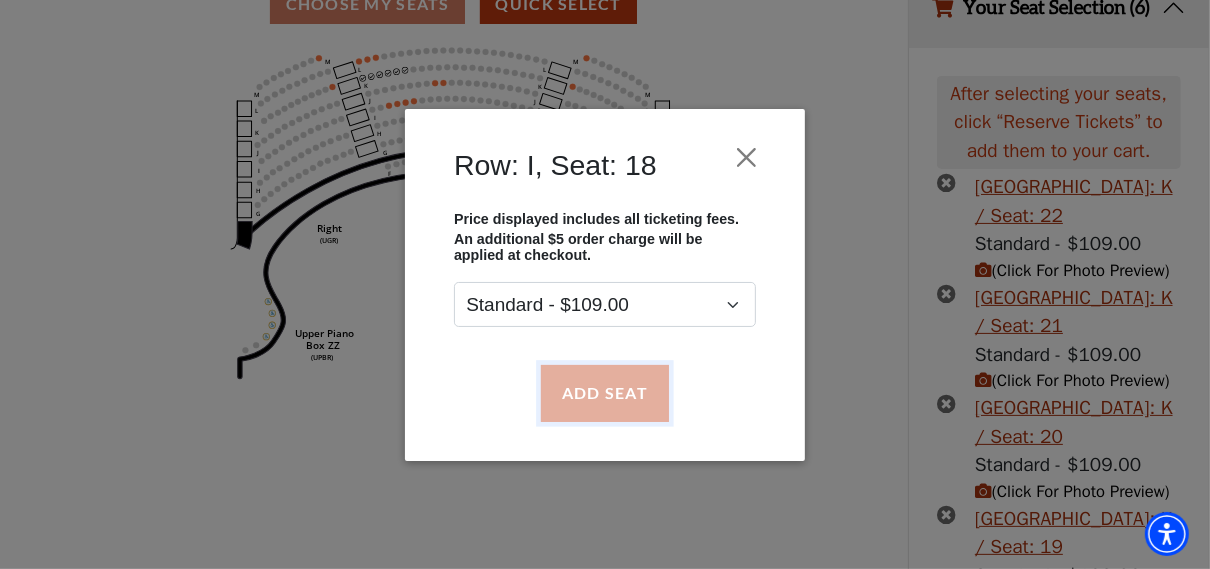 click on "Add Seat" at bounding box center [605, 393] 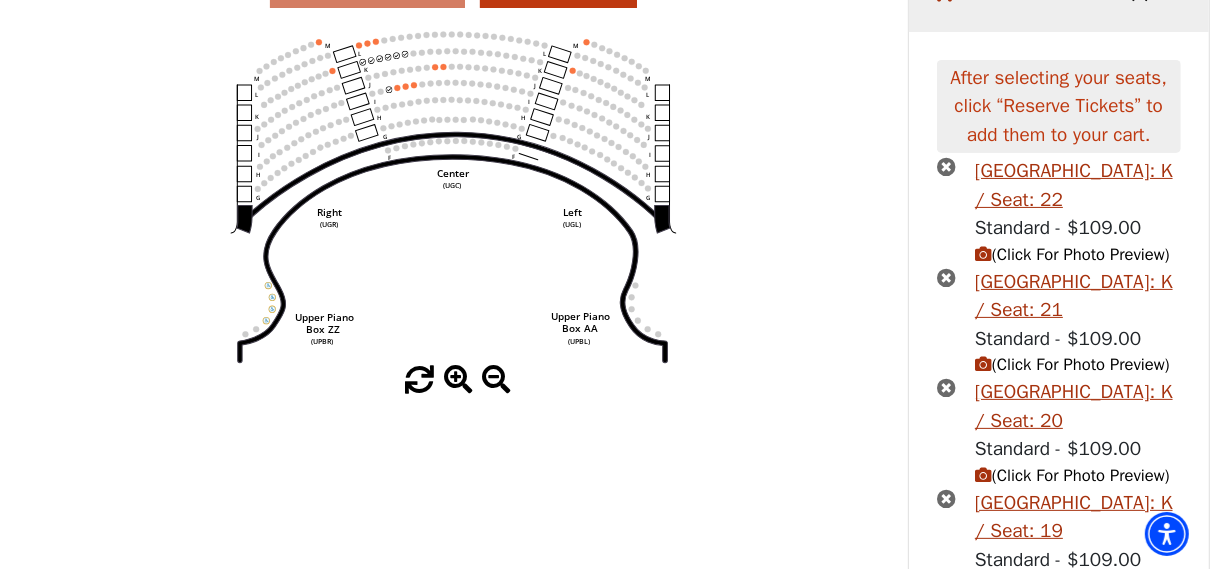 scroll, scrollTop: 224, scrollLeft: 0, axis: vertical 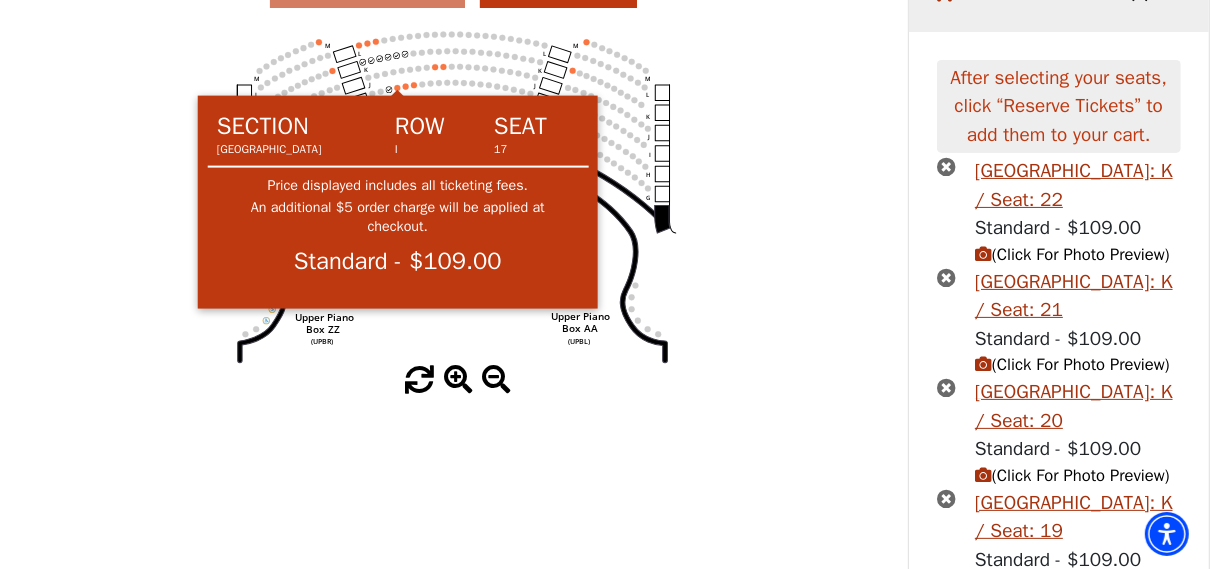 click 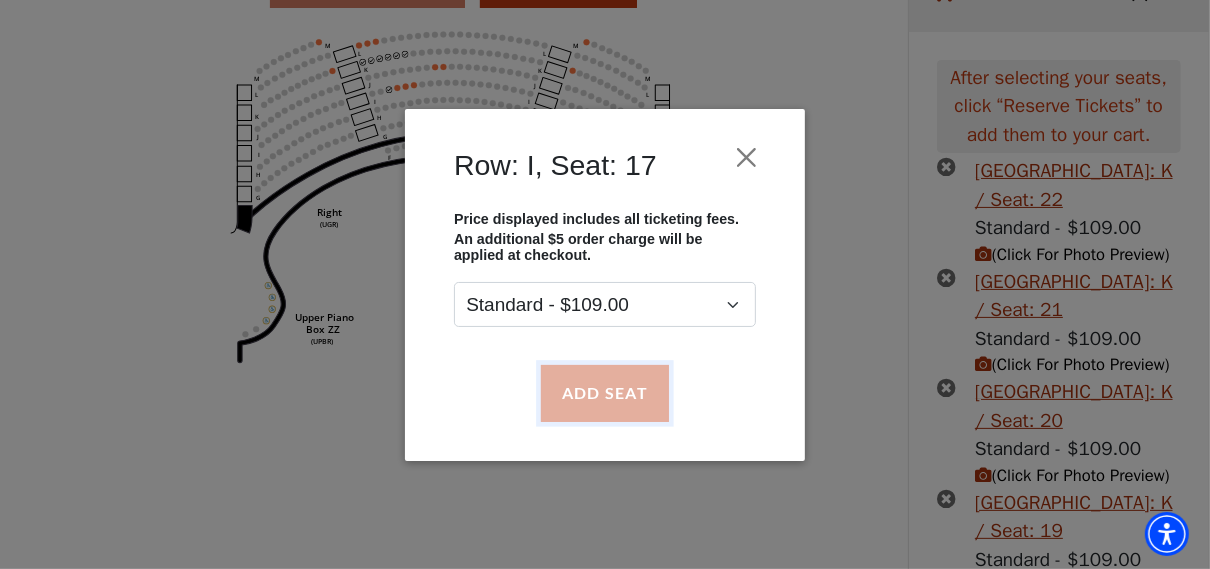 click on "Add Seat" at bounding box center [605, 393] 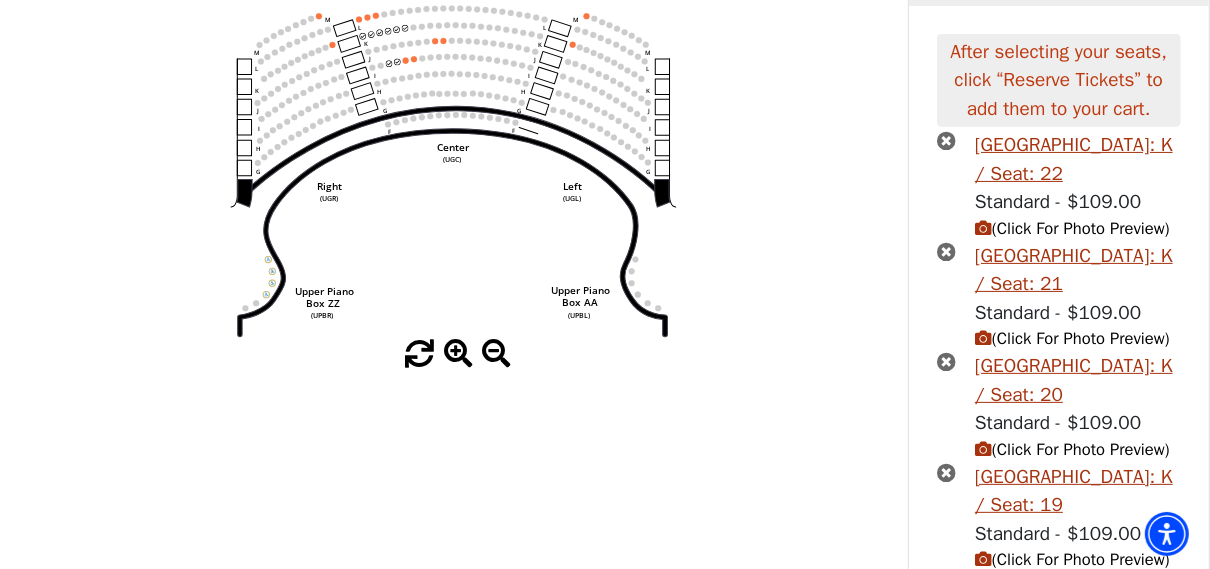 scroll, scrollTop: 249, scrollLeft: 0, axis: vertical 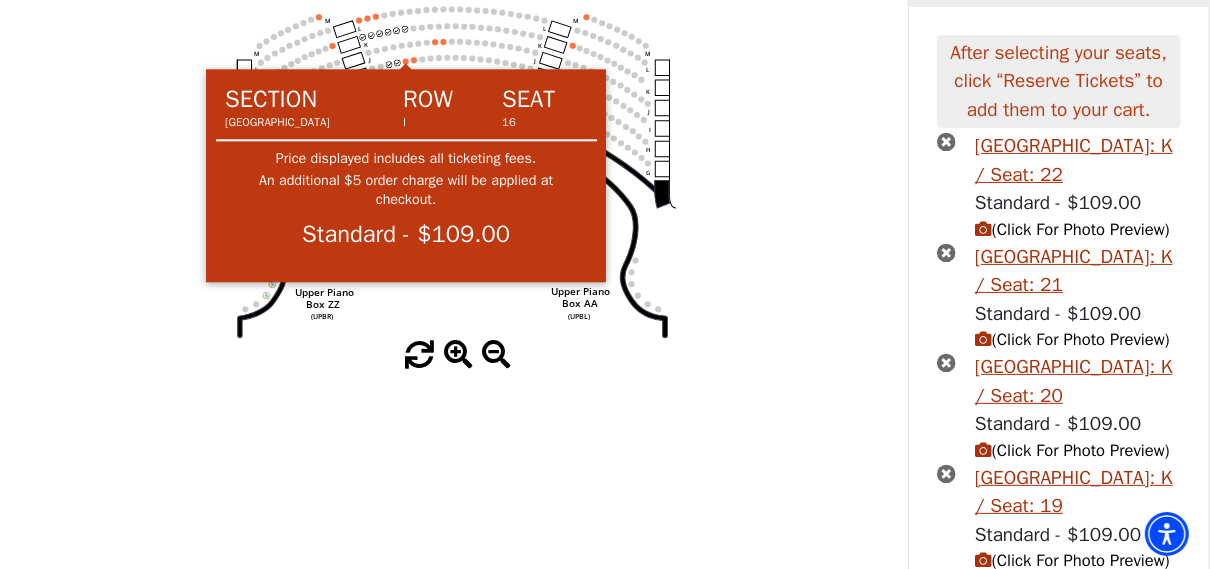 click 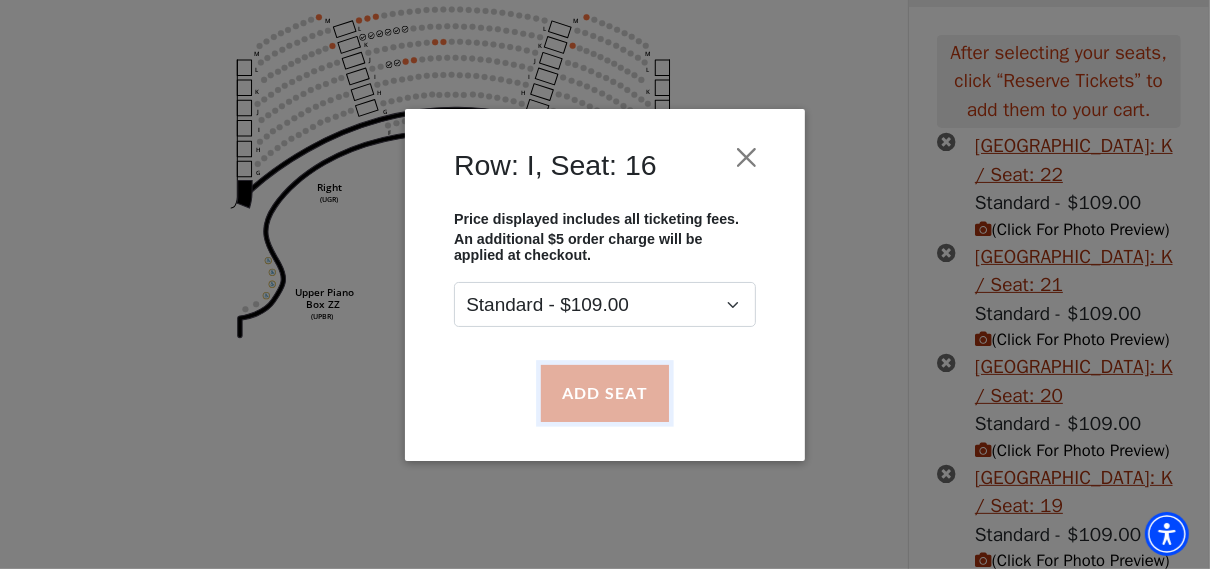 click on "Add Seat" at bounding box center (605, 393) 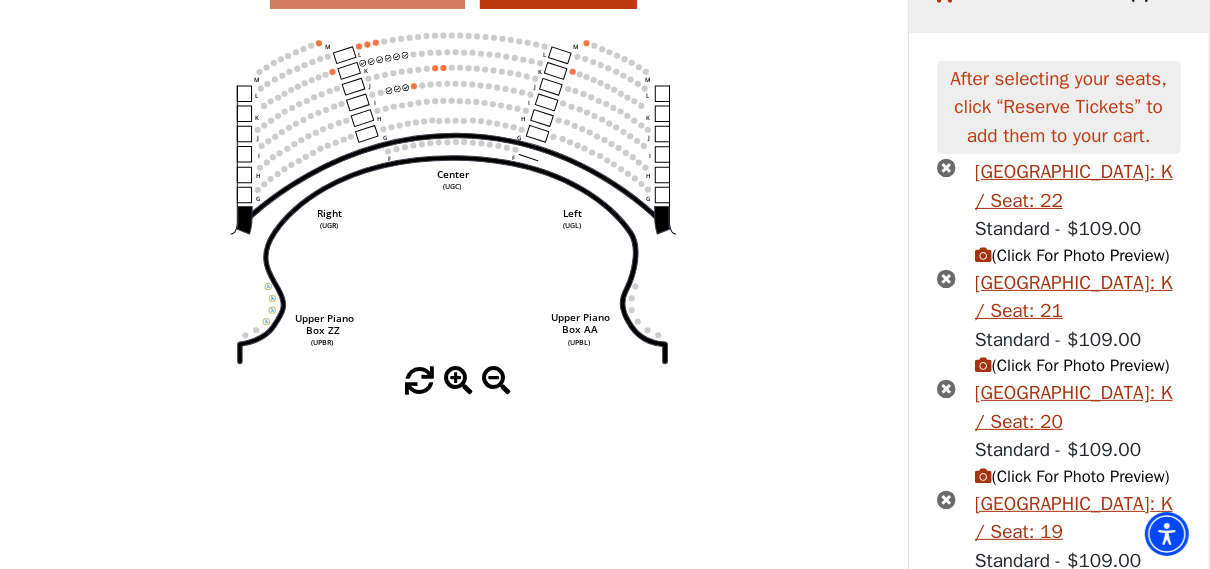 scroll, scrollTop: 224, scrollLeft: 0, axis: vertical 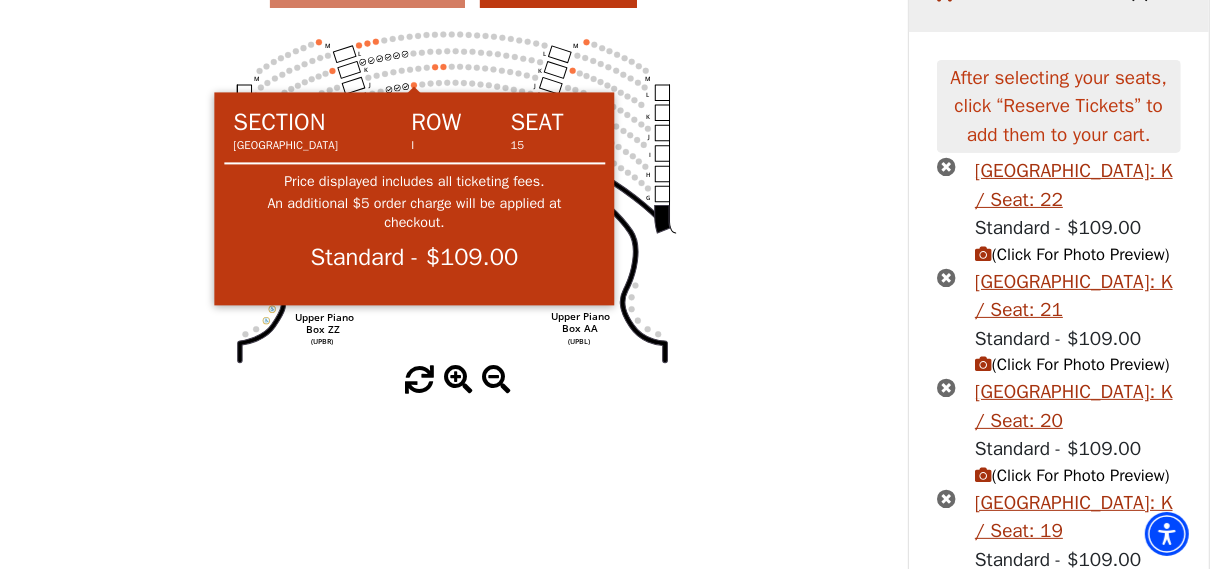 click at bounding box center [414, 88] 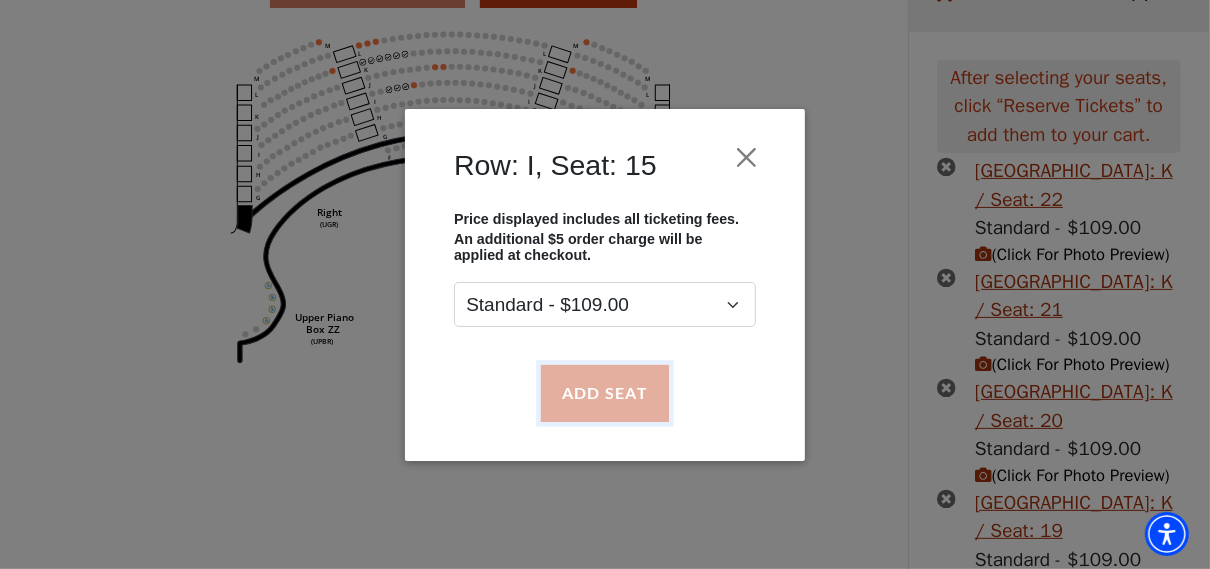 click on "Add Seat" at bounding box center [605, 393] 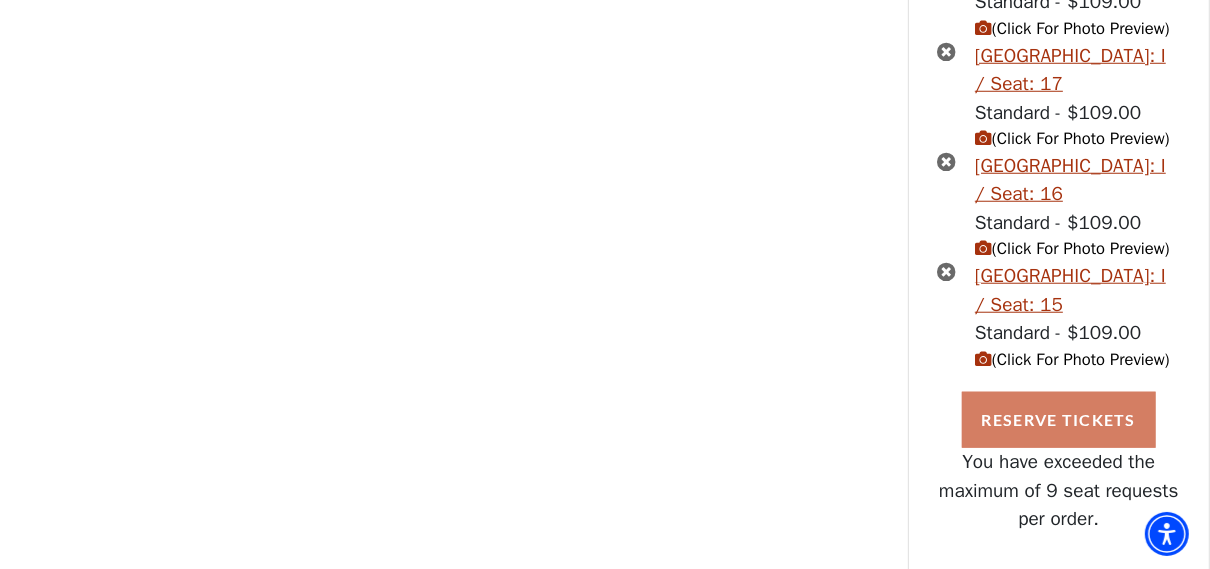 scroll, scrollTop: 1121, scrollLeft: 0, axis: vertical 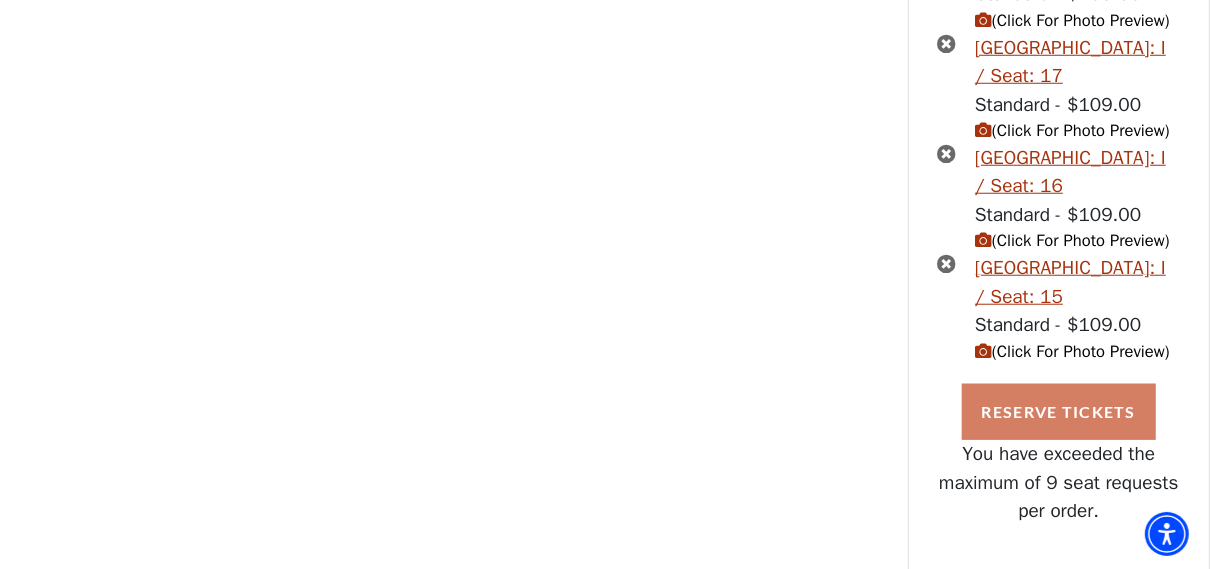click at bounding box center (946, 263) 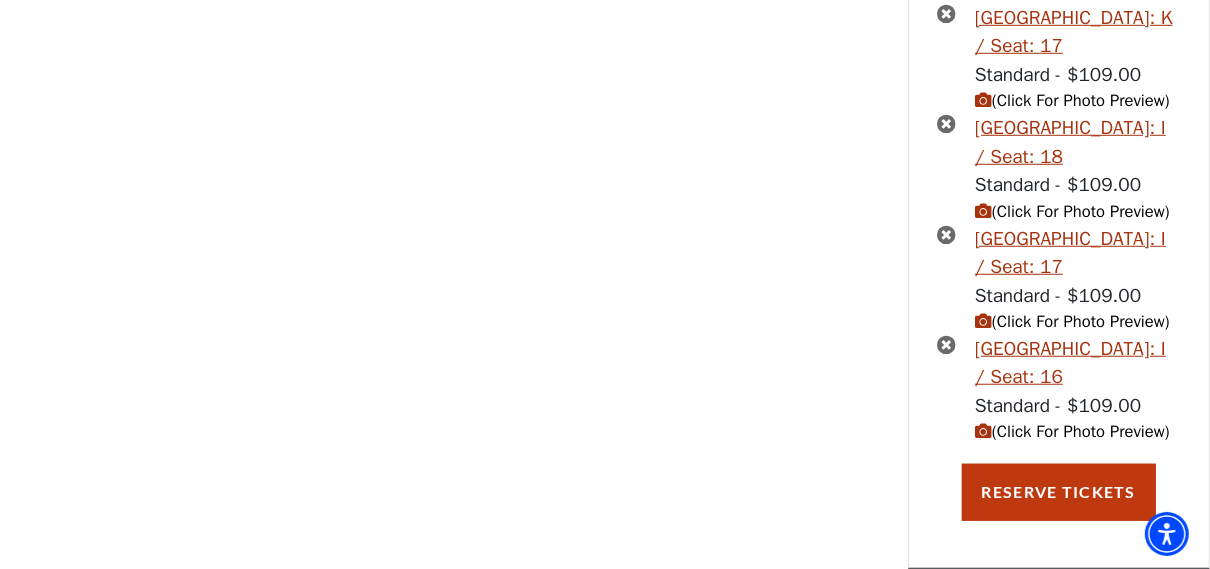 scroll, scrollTop: 925, scrollLeft: 0, axis: vertical 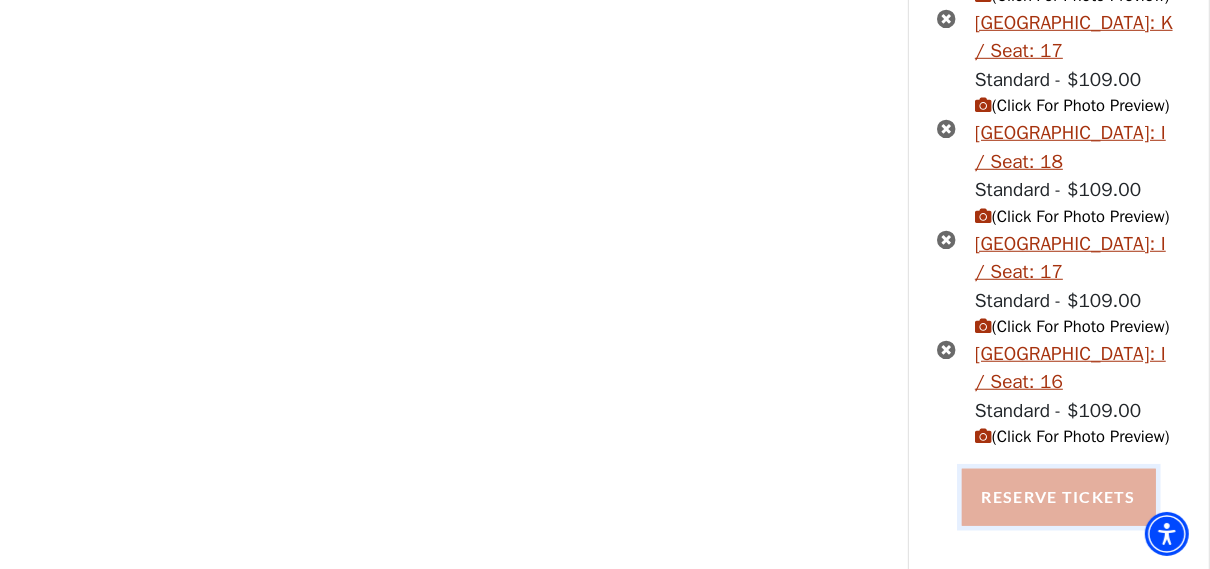 click on "Reserve Tickets" at bounding box center [1059, 497] 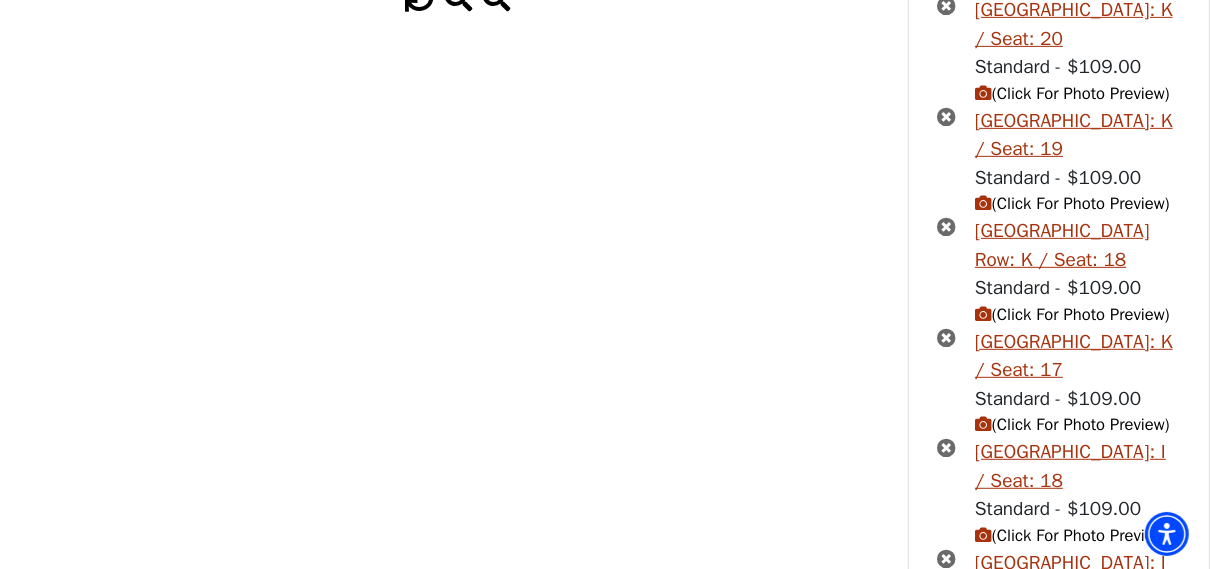 scroll, scrollTop: 925, scrollLeft: 0, axis: vertical 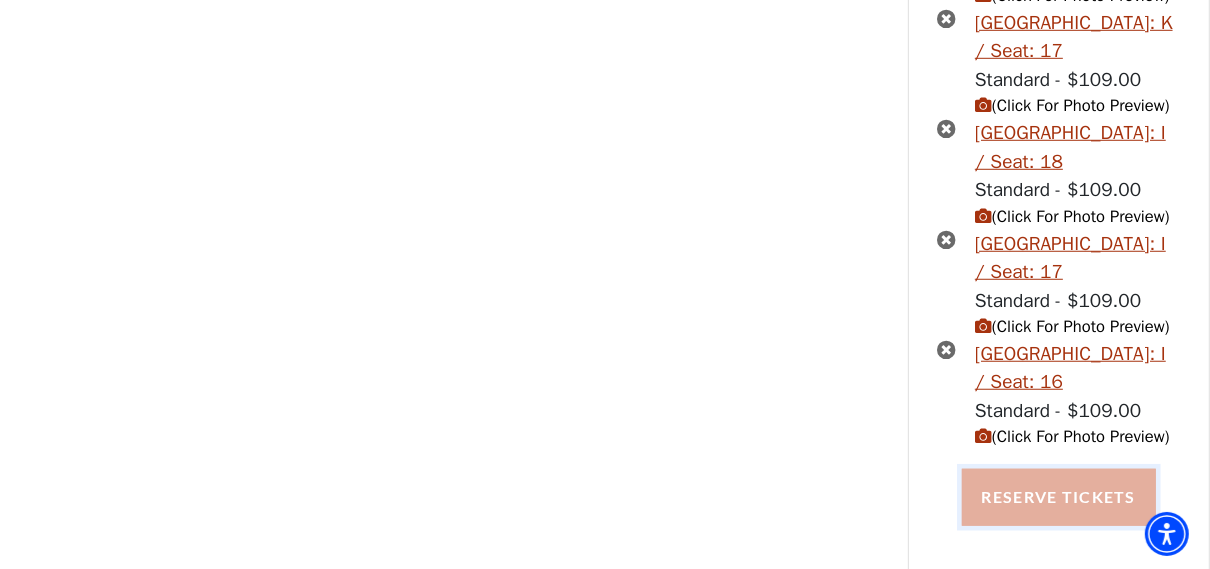 click on "Reserve Tickets" at bounding box center (1059, 497) 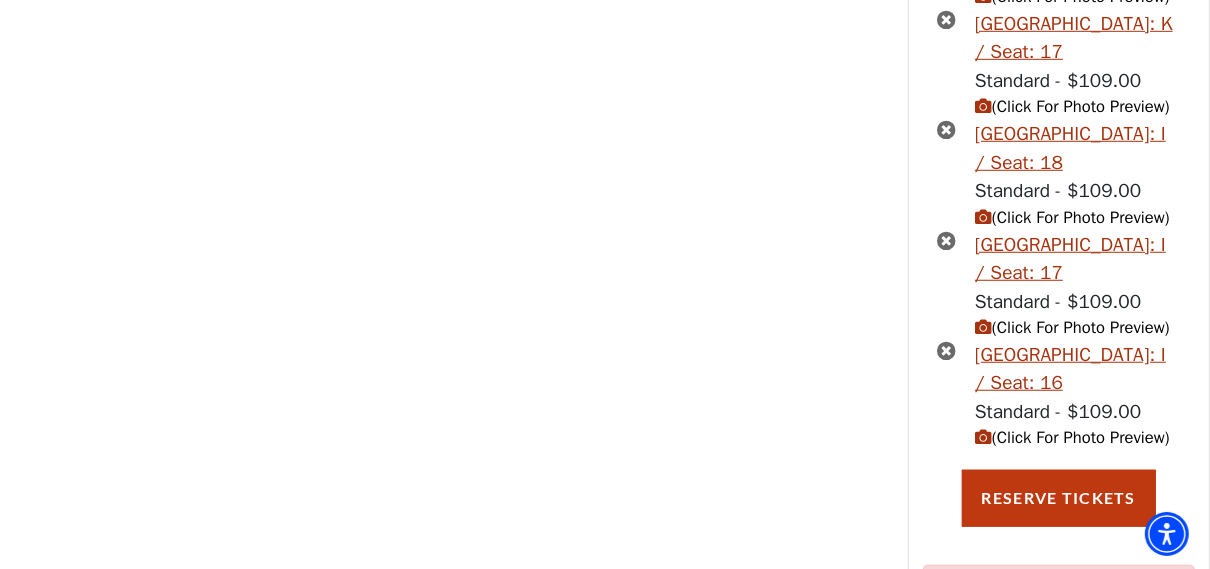 scroll, scrollTop: 1164, scrollLeft: 0, axis: vertical 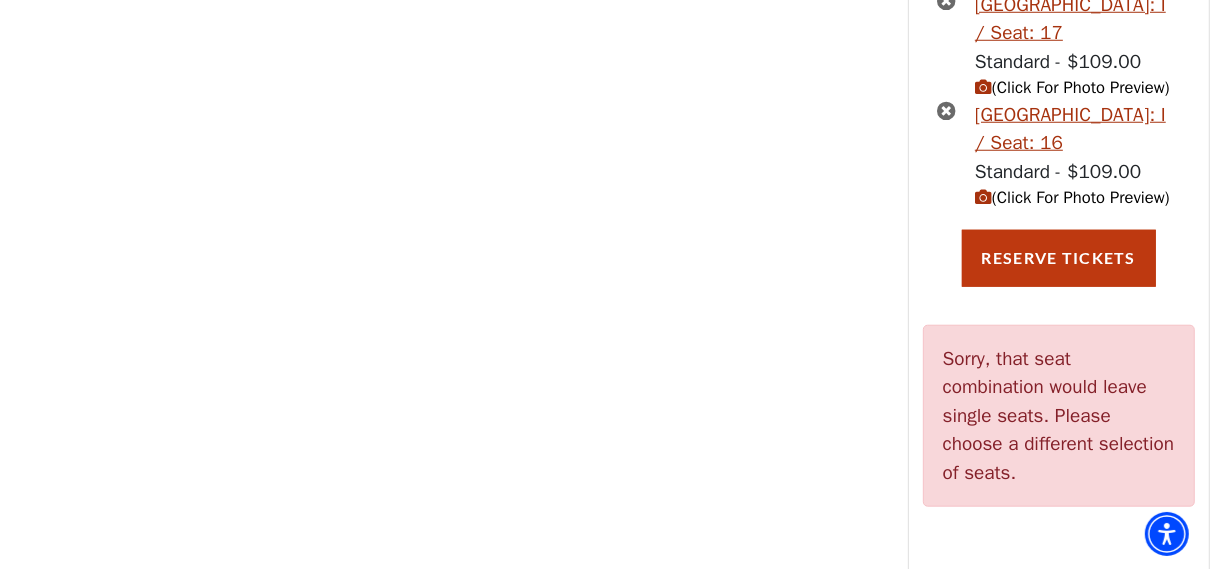 click at bounding box center [946, 110] 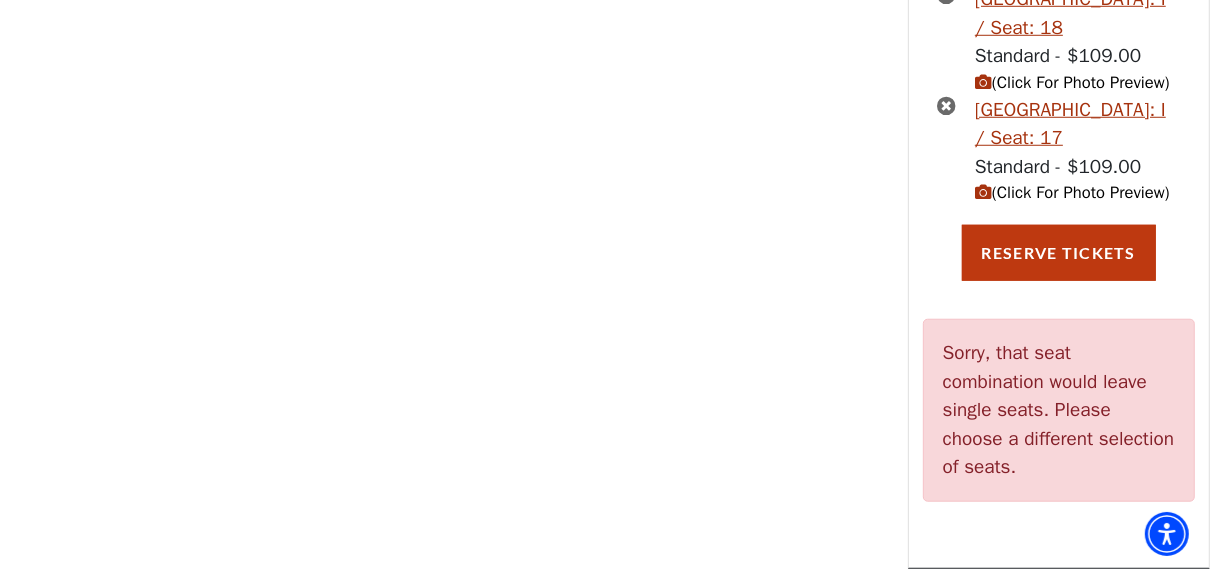 scroll, scrollTop: 1053, scrollLeft: 0, axis: vertical 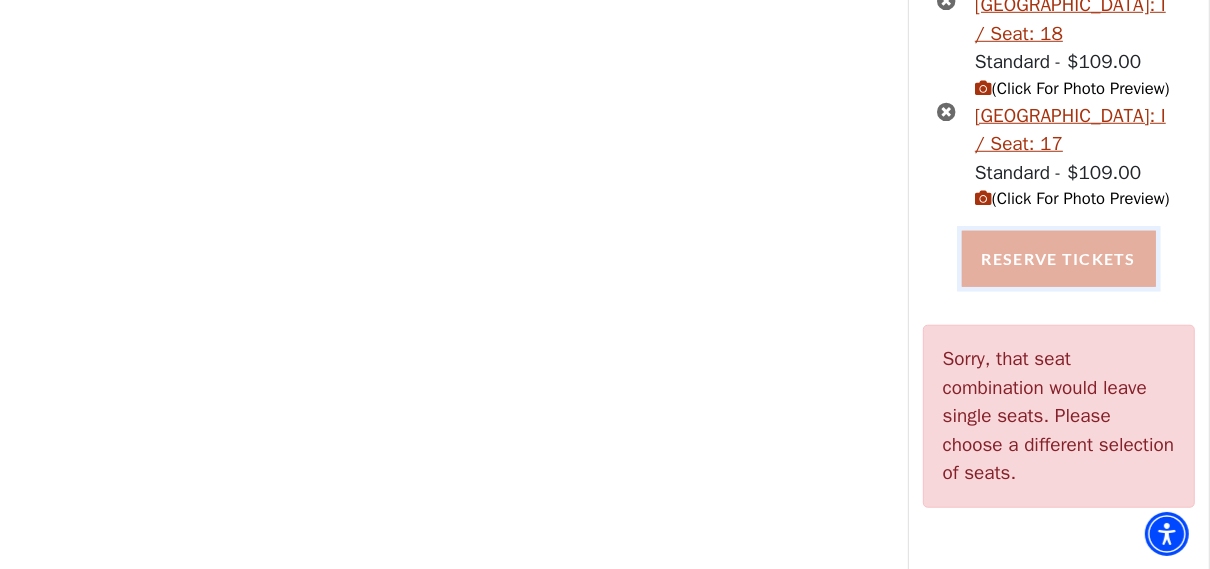 click on "Reserve Tickets" at bounding box center (1059, 259) 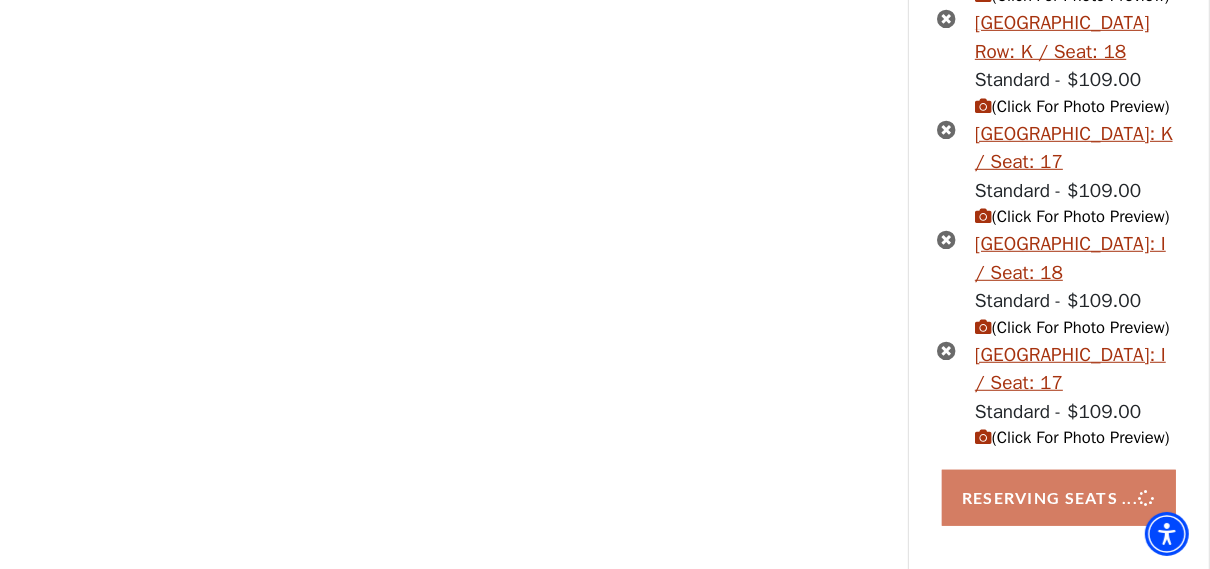 scroll, scrollTop: 929, scrollLeft: 0, axis: vertical 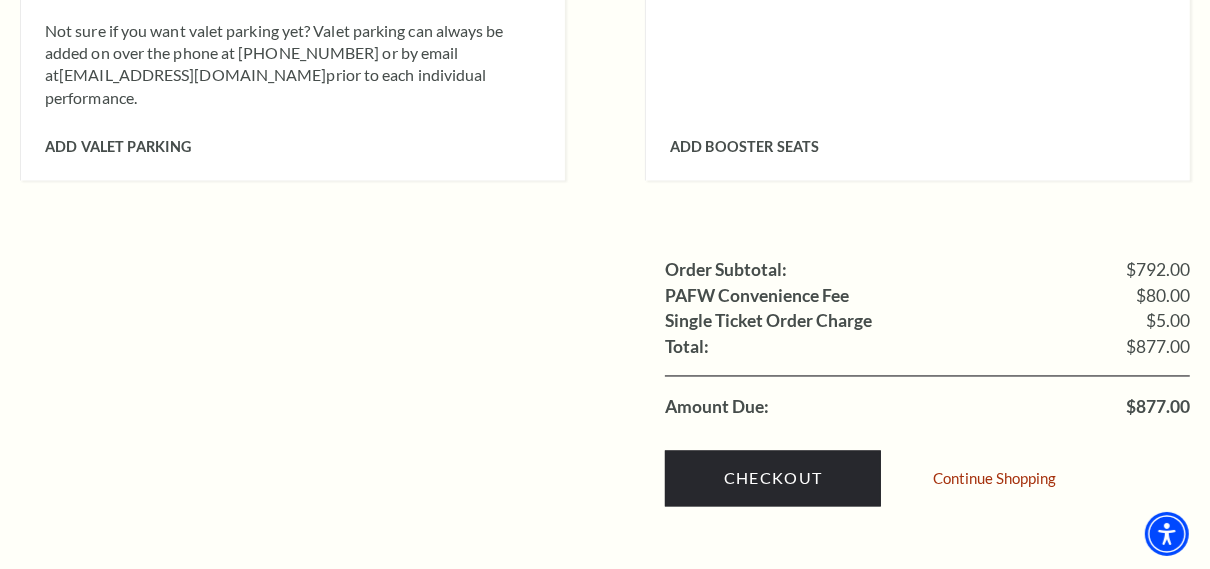 drag, startPoint x: 0, startPoint y: 0, endPoint x: 571, endPoint y: 495, distance: 755.6891 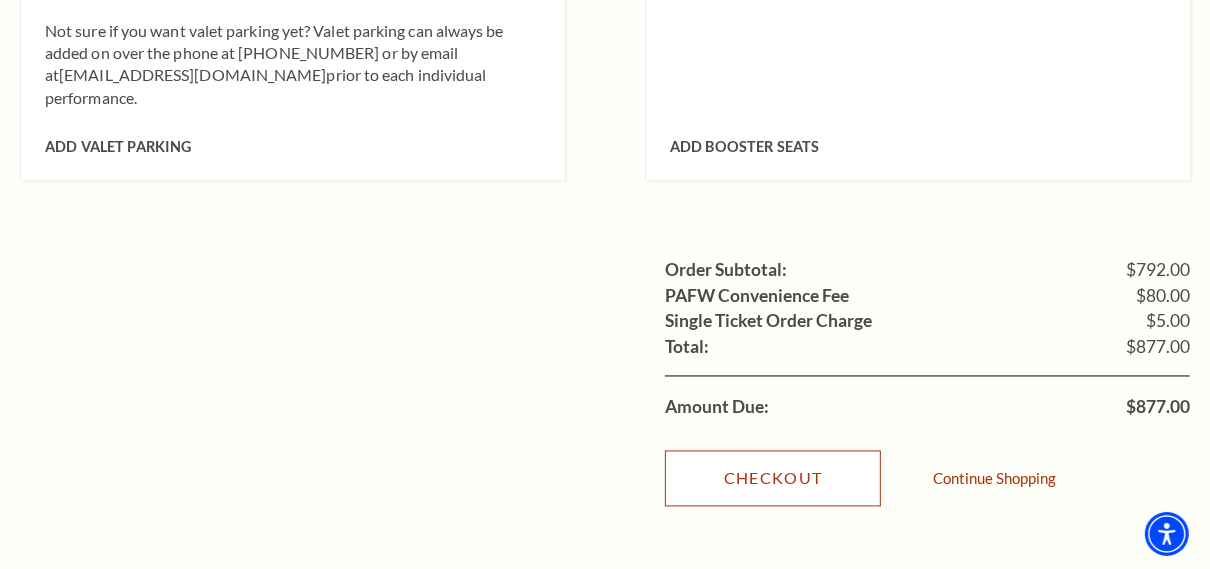 click on "Checkout" at bounding box center (773, 479) 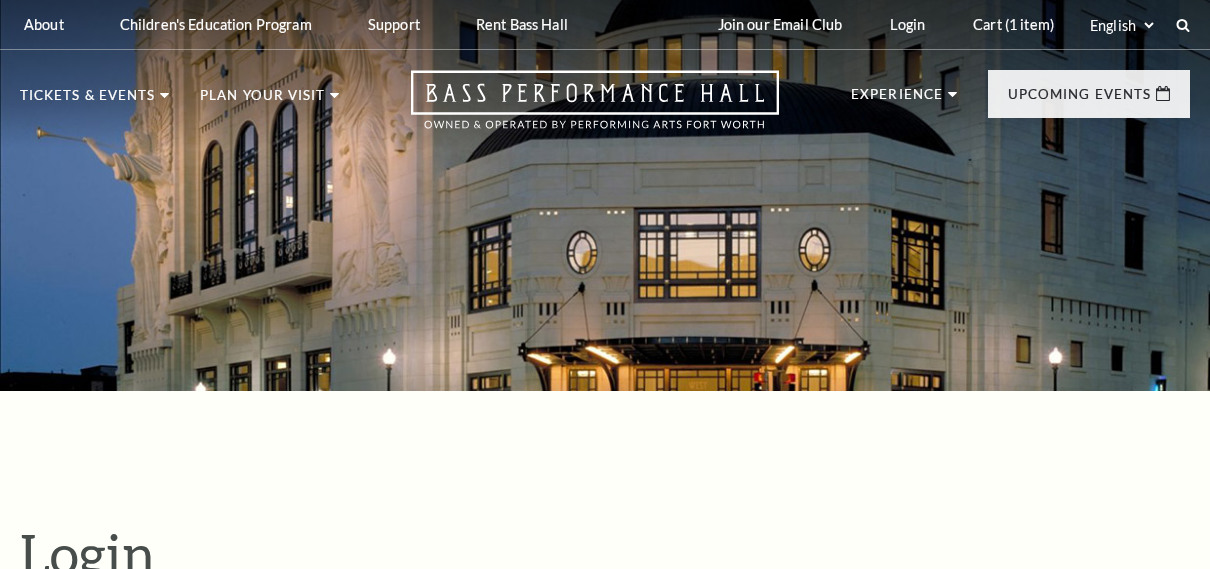 scroll, scrollTop: 521, scrollLeft: 0, axis: vertical 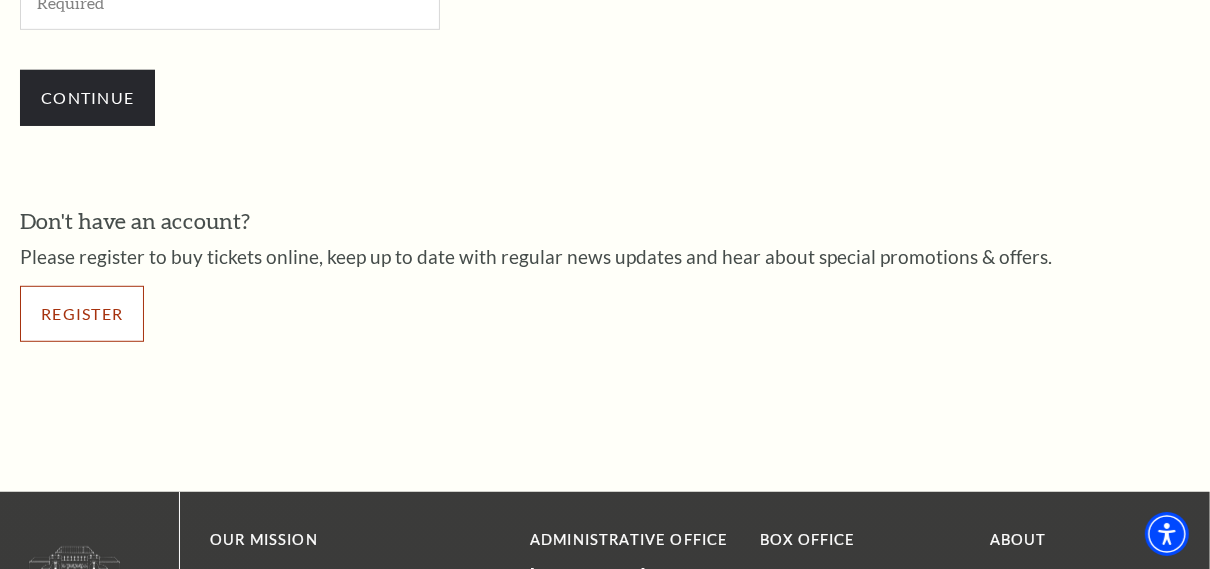 click on "Register" at bounding box center (82, 314) 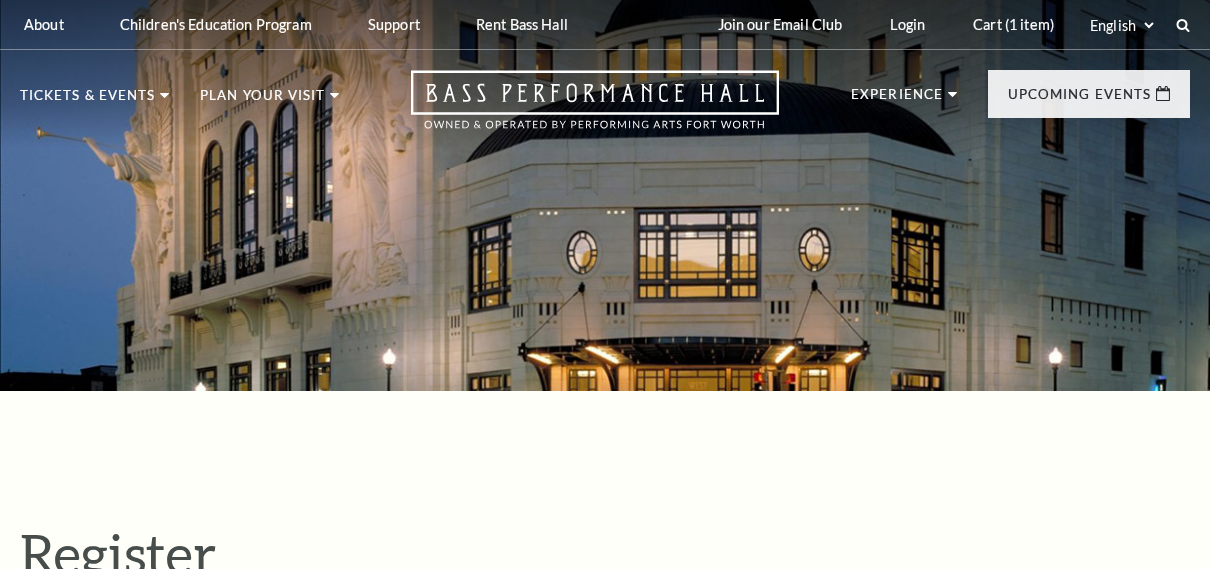 select on "1" 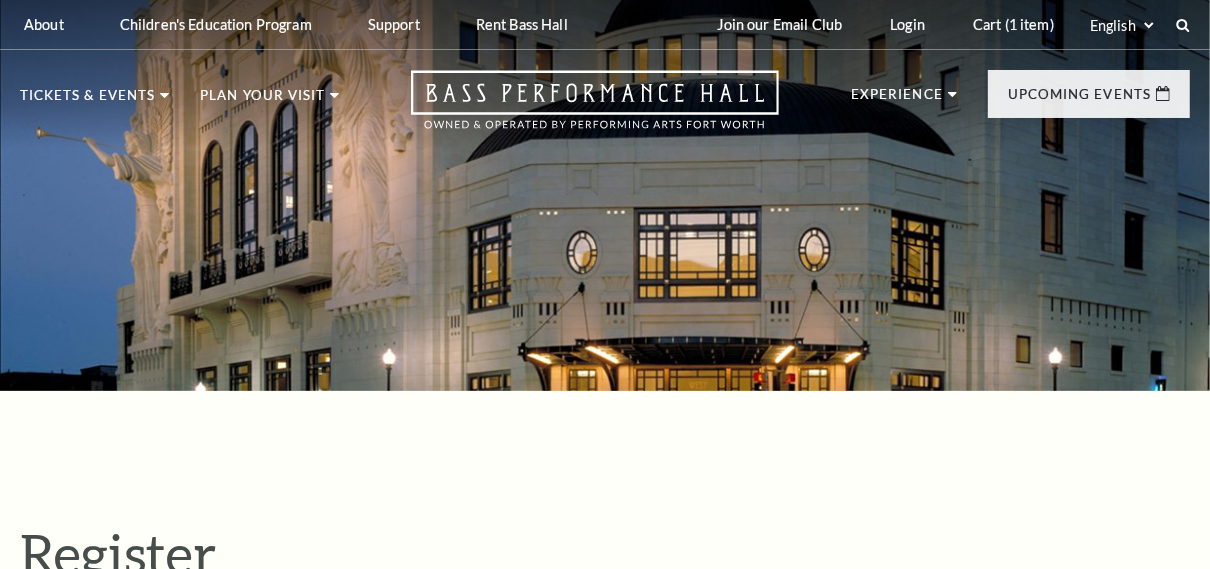 scroll, scrollTop: 0, scrollLeft: 0, axis: both 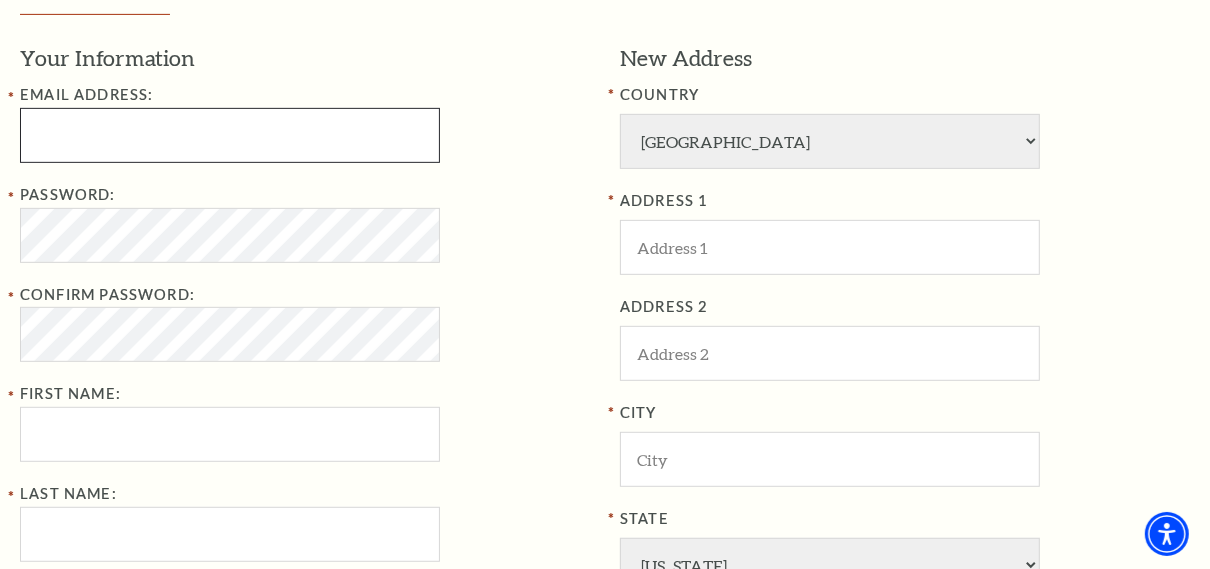 click at bounding box center (230, 135) 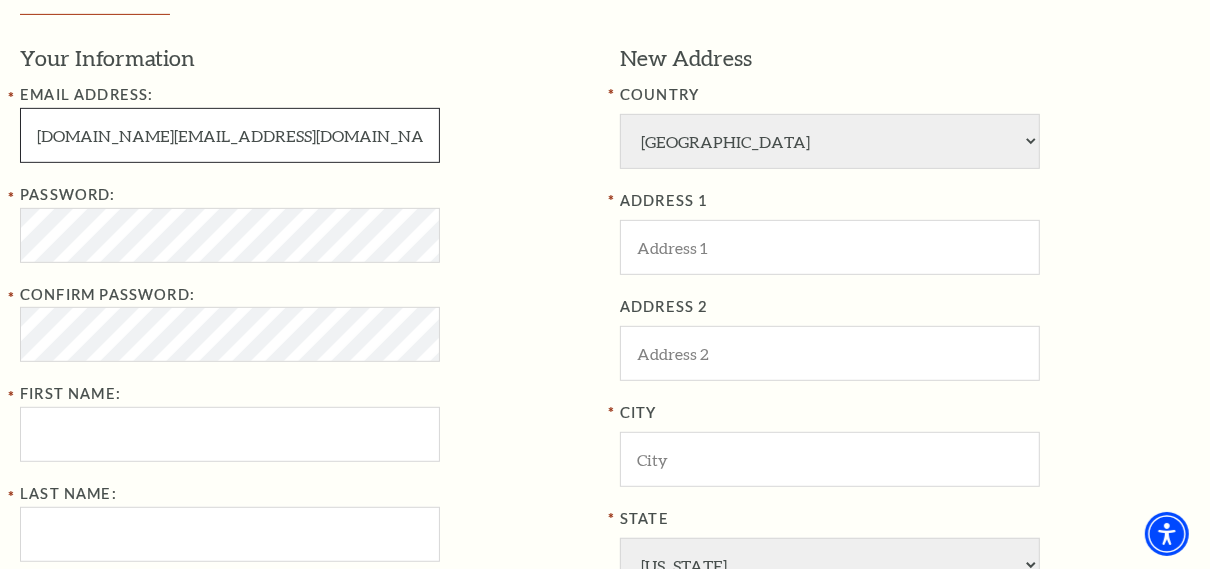 type on "jjk.network@outlook.com" 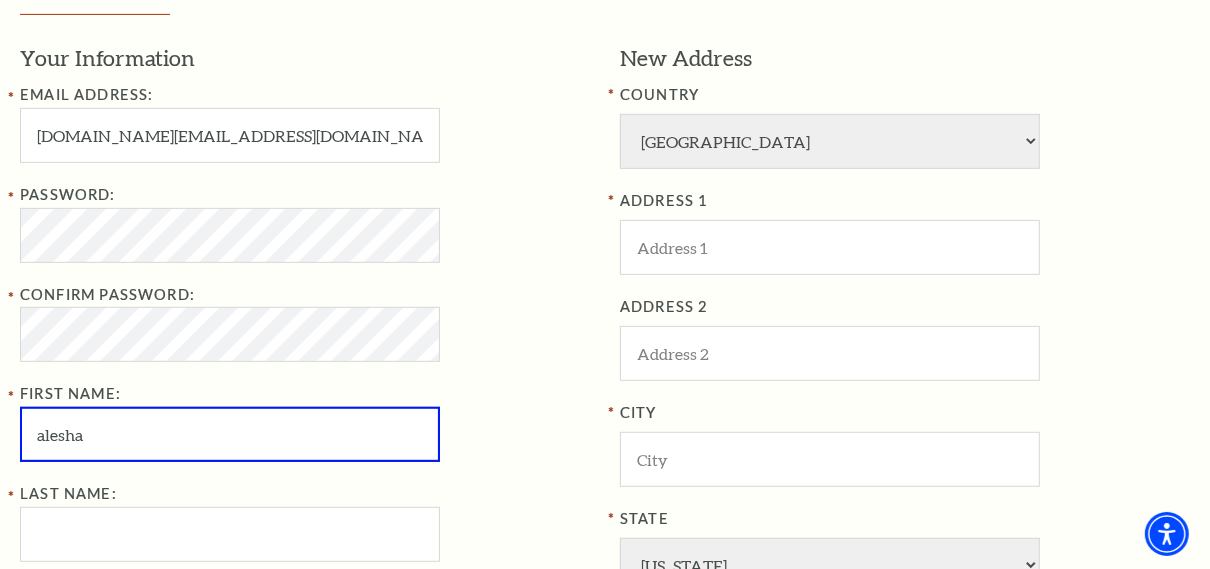 type on "alesha" 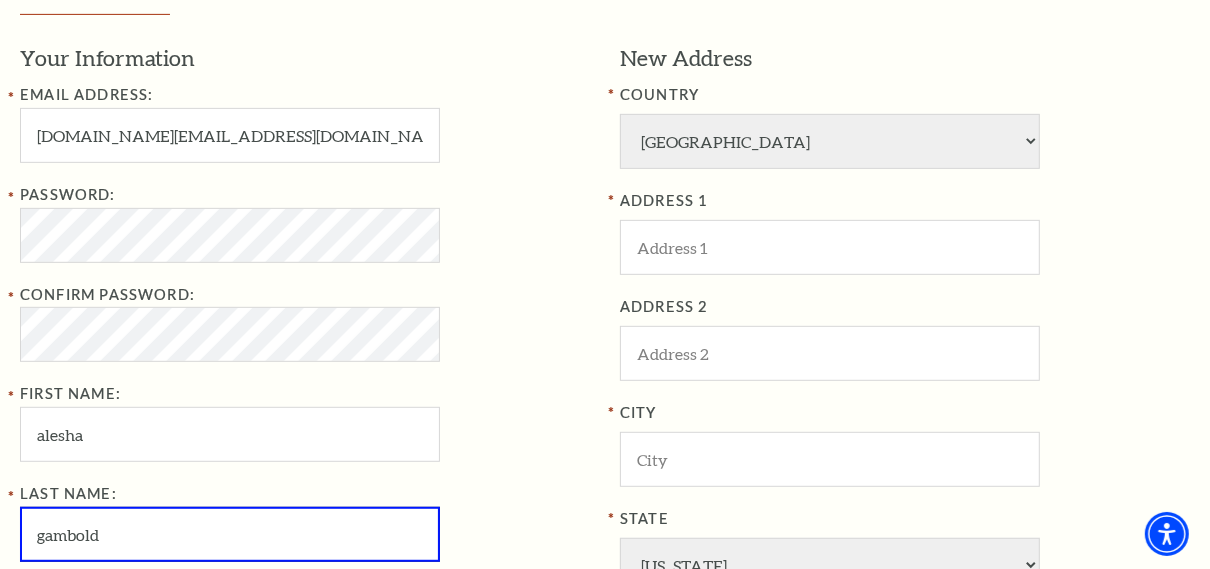 type on "gambold" 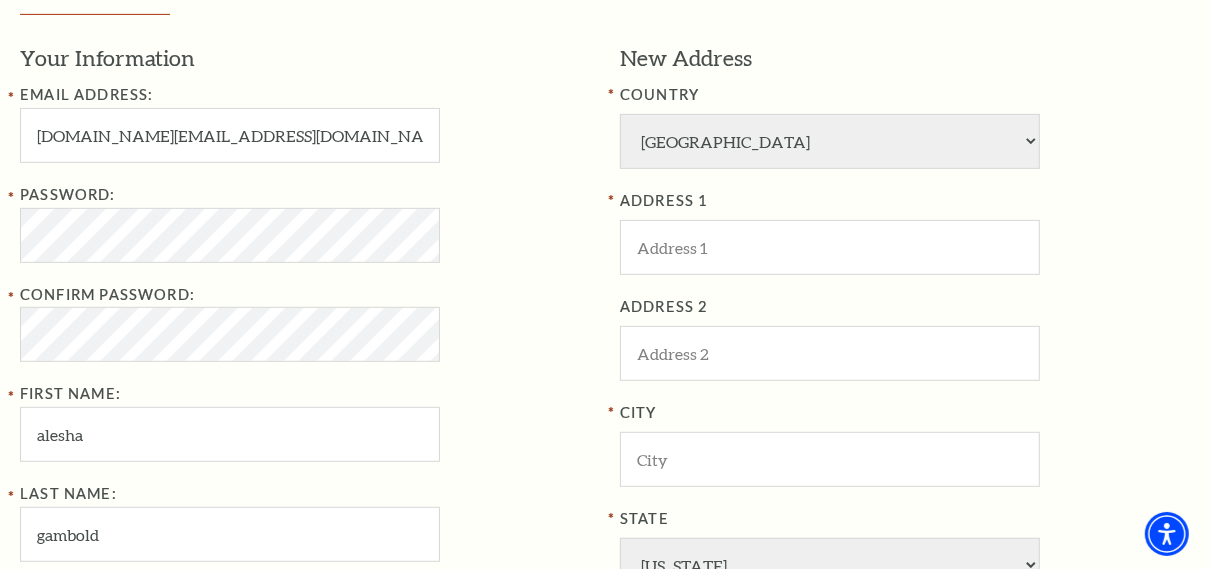 scroll, scrollTop: 935, scrollLeft: 0, axis: vertical 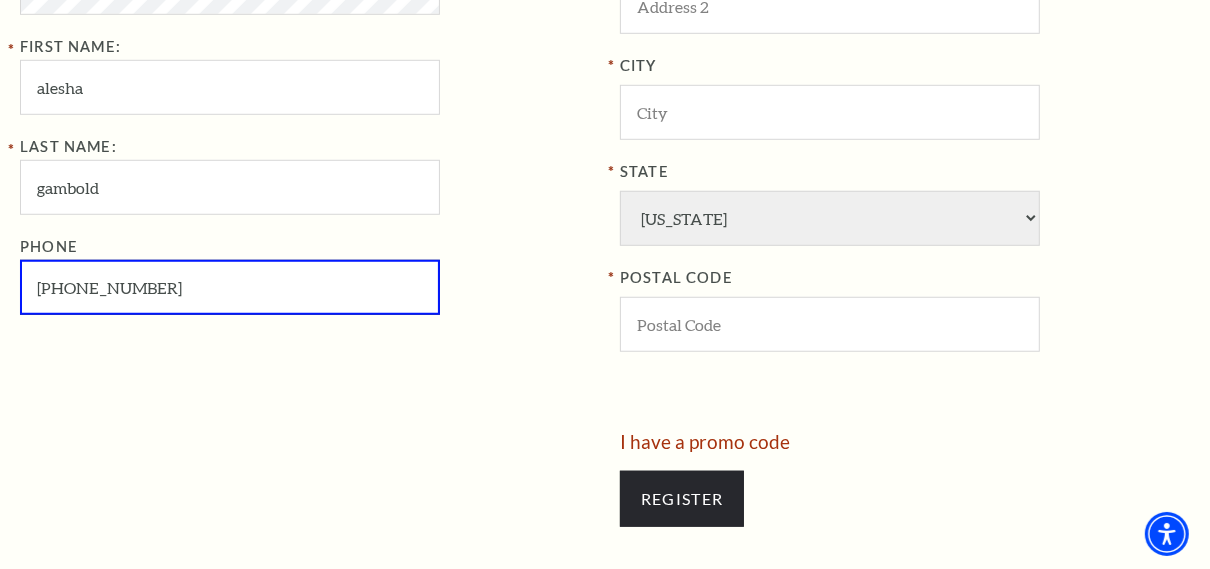 type on "804-716-9544" 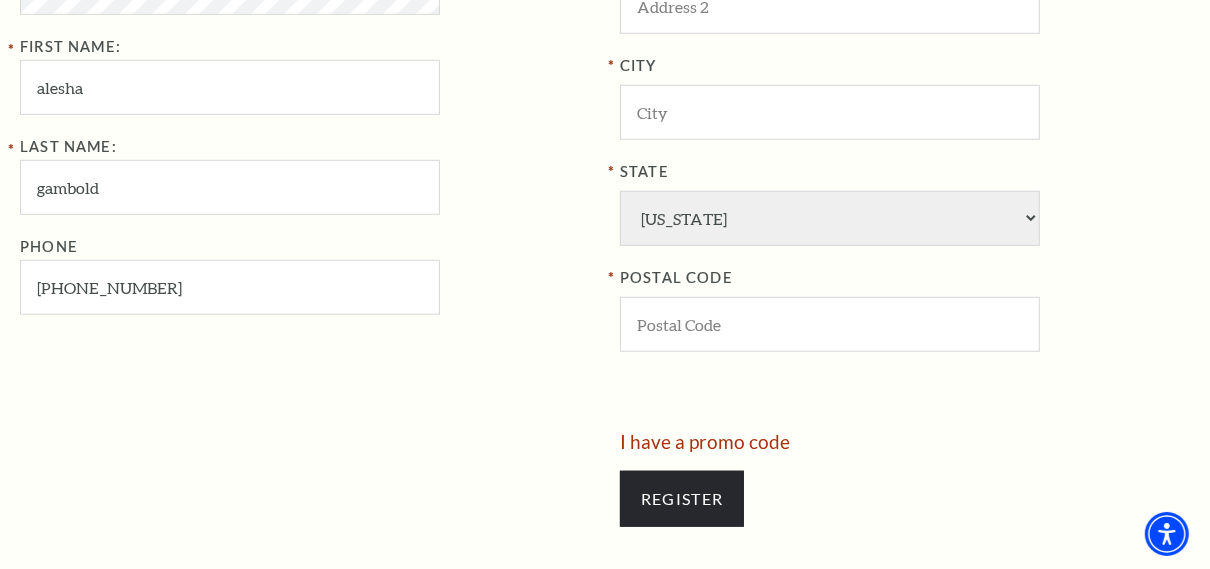 scroll, scrollTop: 444, scrollLeft: 0, axis: vertical 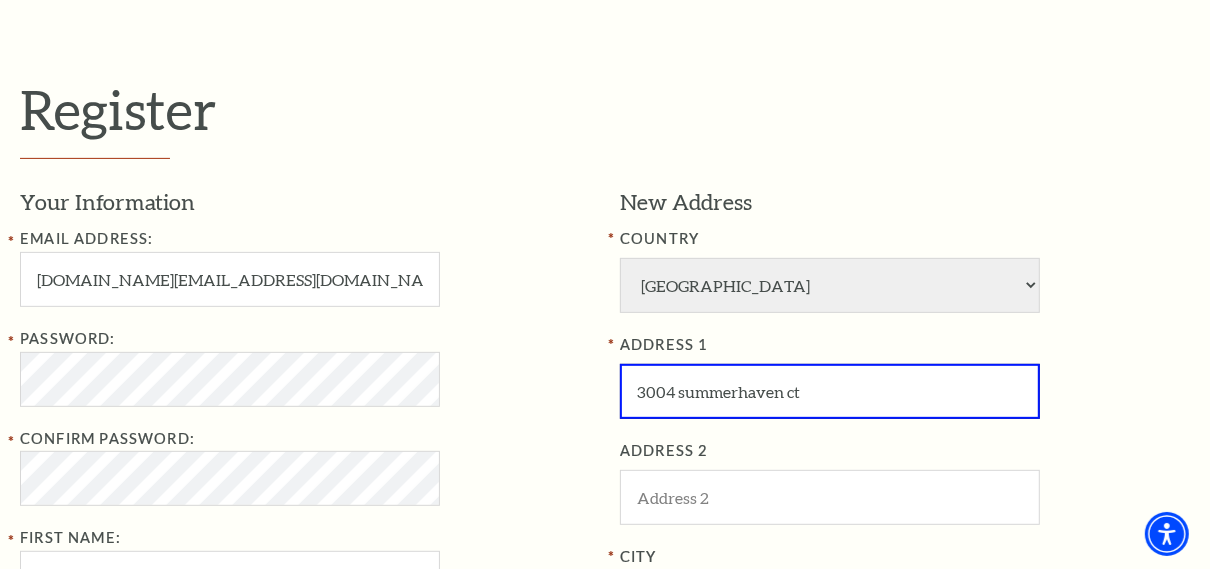 type on "3004 summerhaven ct" 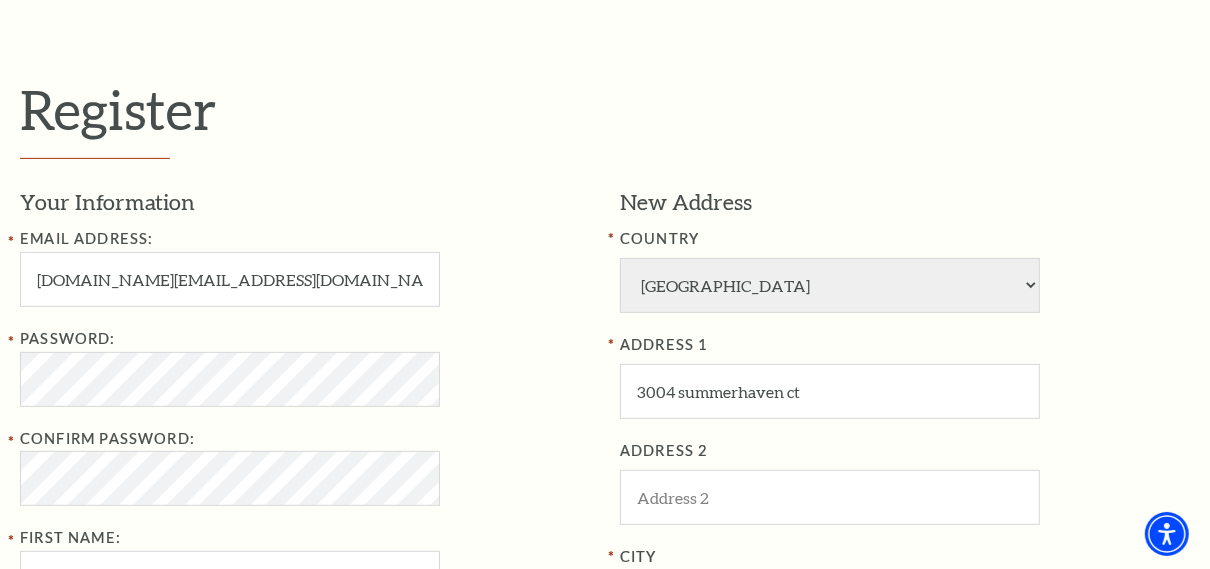 scroll, scrollTop: 759, scrollLeft: 0, axis: vertical 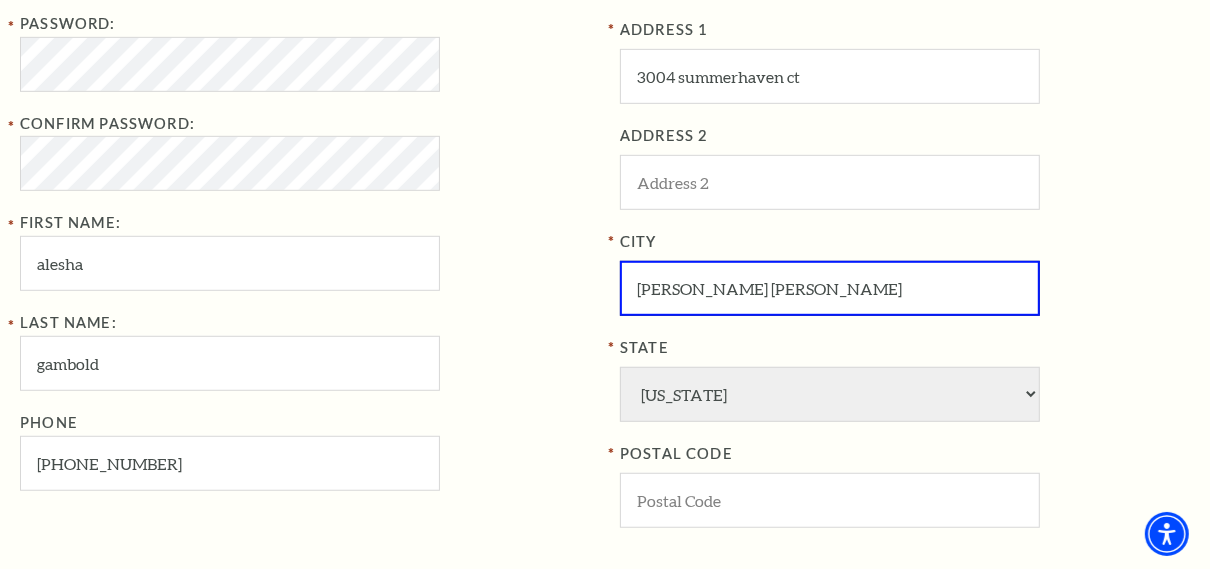type on "glen allen" 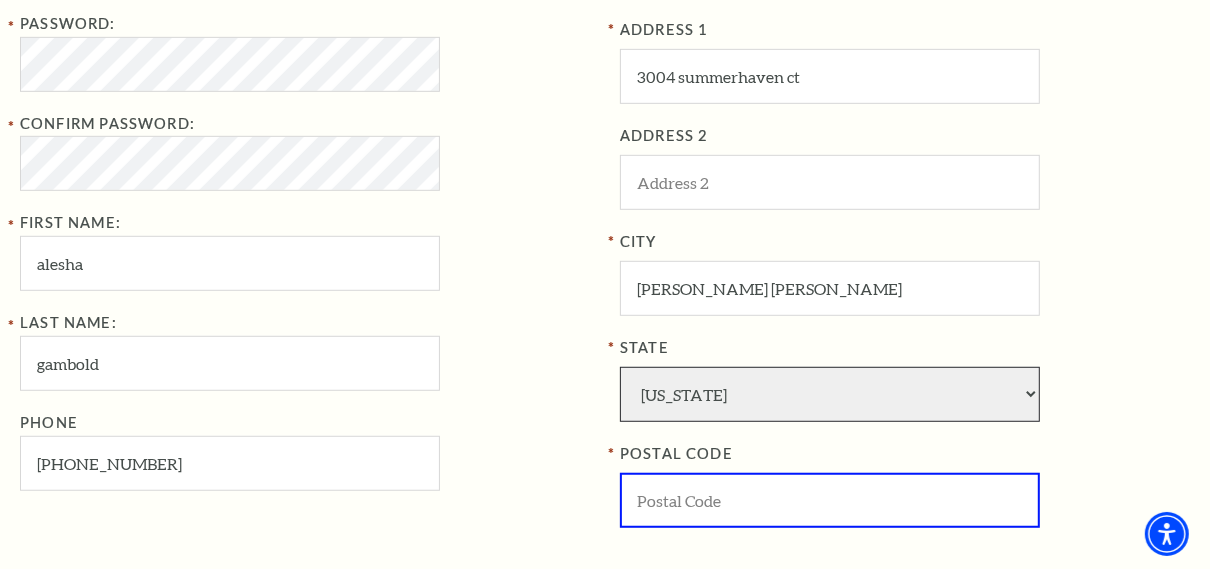 click on "Alabama Alaska American Embassy American Embassy American Samoa Arizona Arkansas Armed Forces California Colorado Connecticut D.C. Delaware Florida Georgia Guam Hawaii Idaho Illinois Indiana Iowa Kansas Kentucky Louisiana Maine Marshall Islands Maryland Massachusetts Michigan Micronesia Minnesota Mississippi Missouri Montana Nebraska Nevada New Hampshire New Jersey New Mexico New York North Carolina North Dakota Northern Mariana Is. Ohio Oklahoma Oregon Palau Pennsylvania Puerto Rico Rhode Island South Carolina South Dakota Tennessee Texas Trust Territories Utah Vermont Virgin Islands Virginia Washington West Virginia Wisconsin Wyoming" at bounding box center [830, 394] 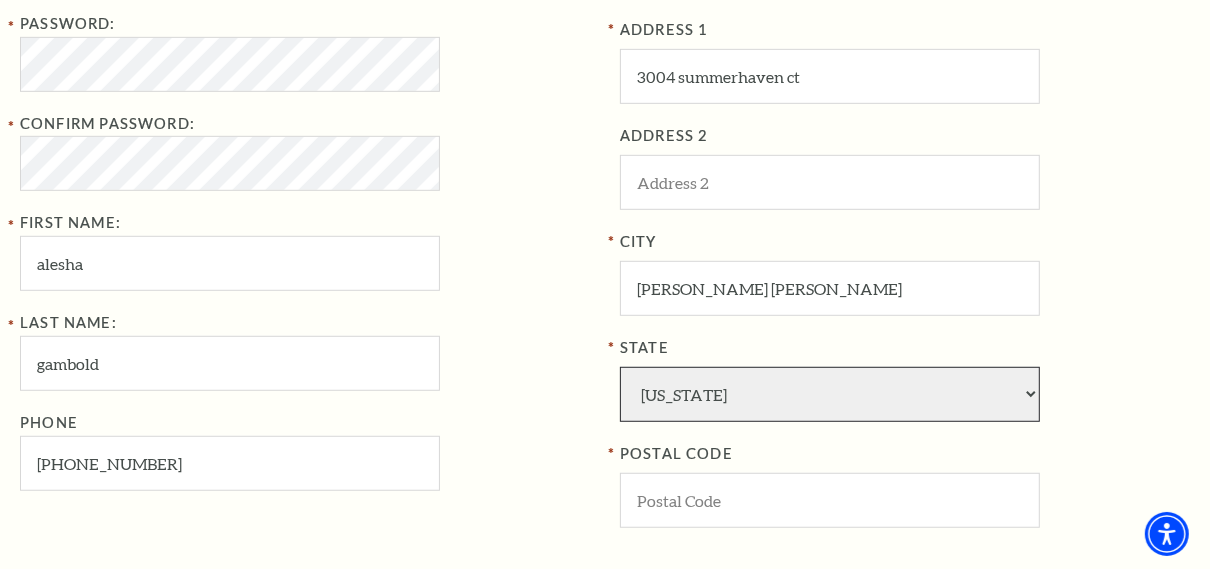 select on "VA" 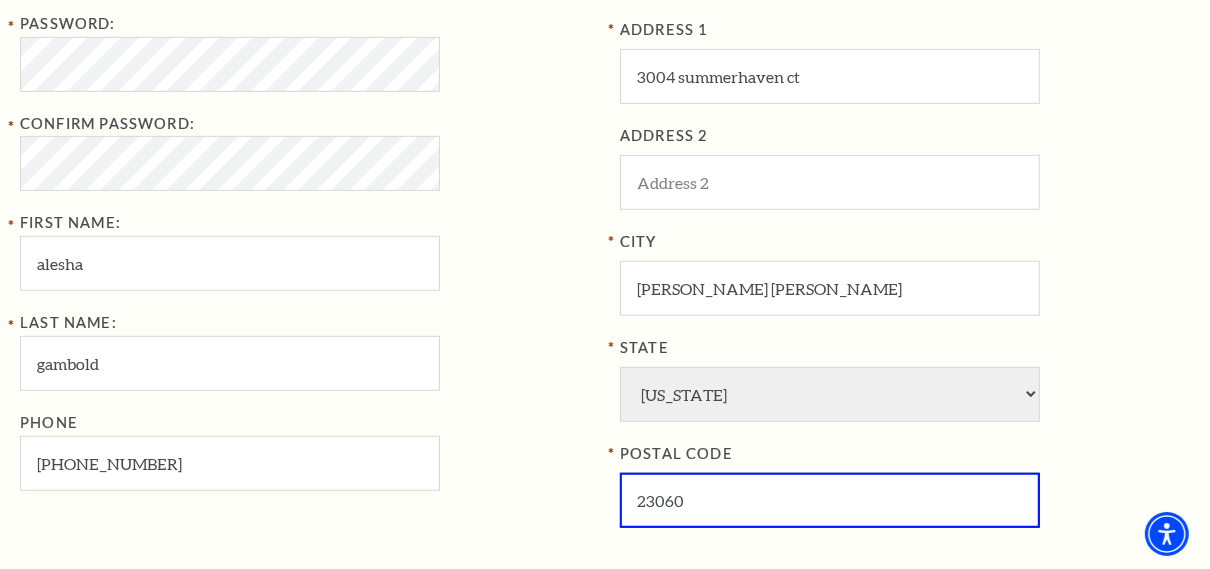 type on "23060" 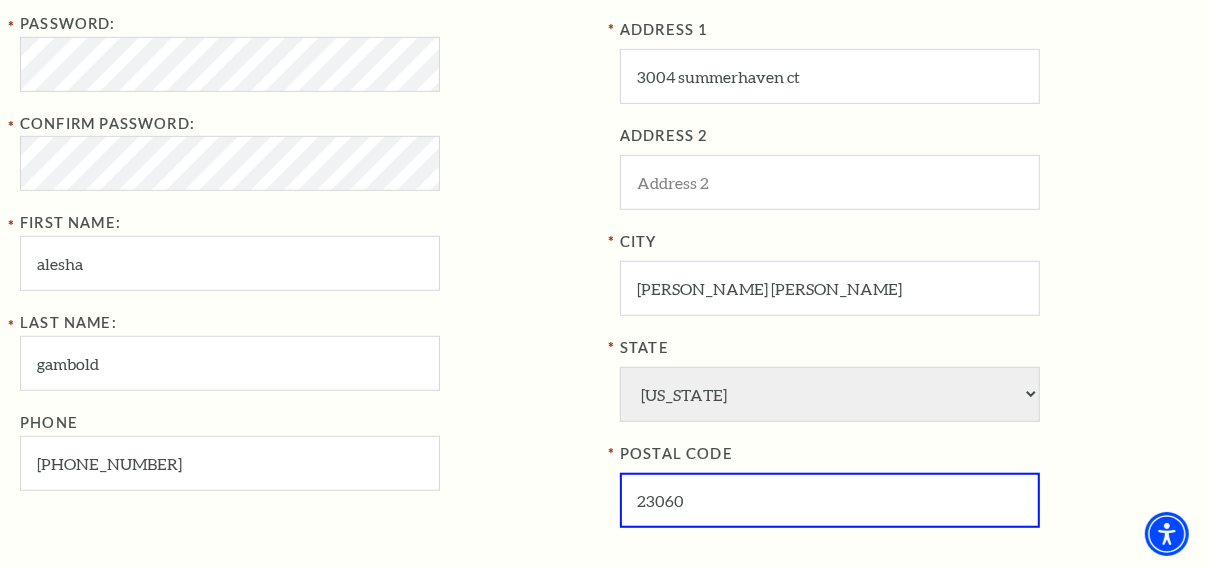 scroll, scrollTop: 1143, scrollLeft: 0, axis: vertical 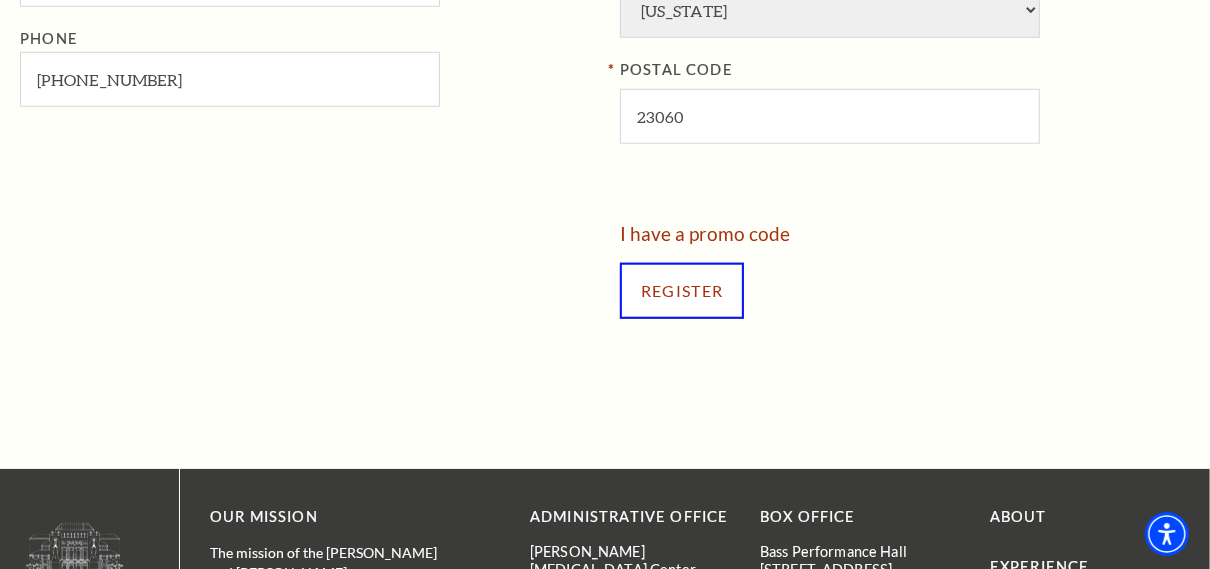 click on "Register" at bounding box center (682, 291) 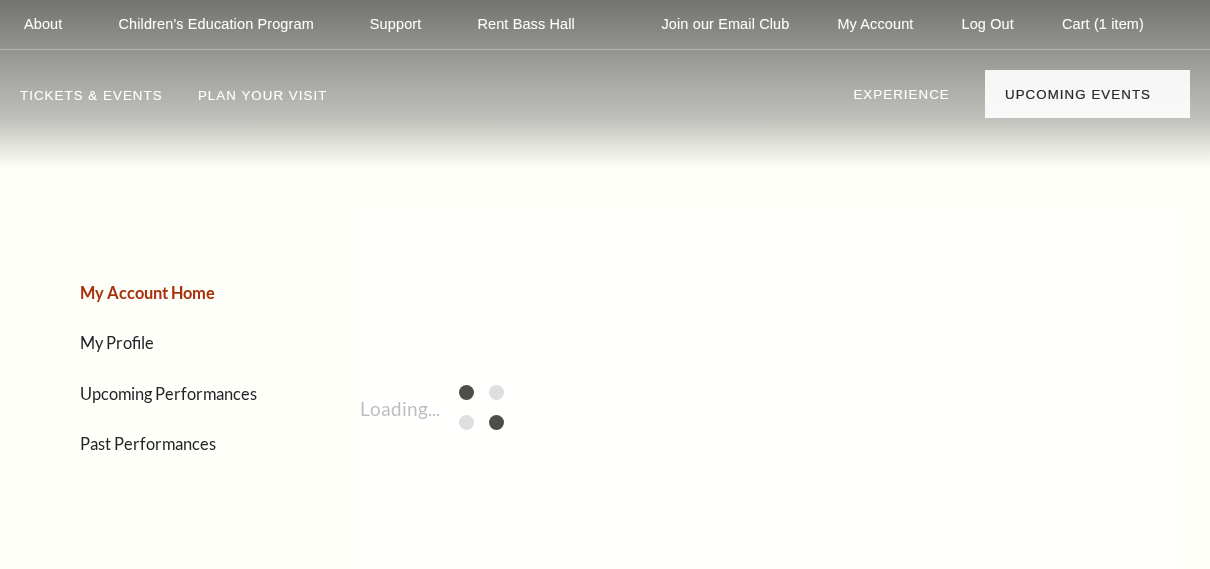 scroll, scrollTop: 0, scrollLeft: 0, axis: both 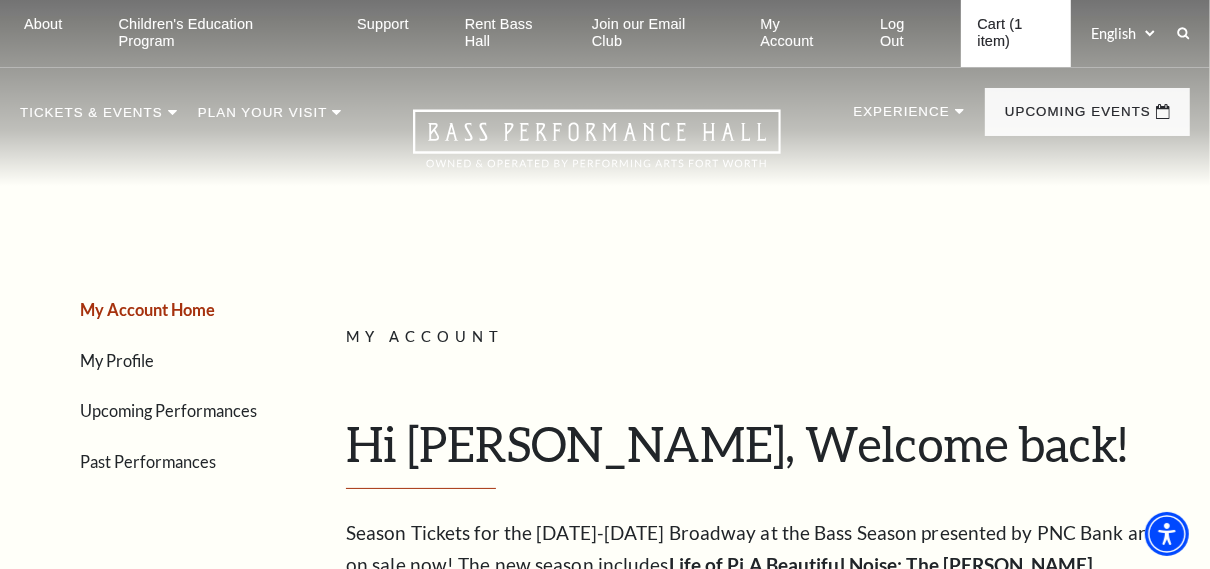 click on "Cart (1 item)" at bounding box center [1015, 33] 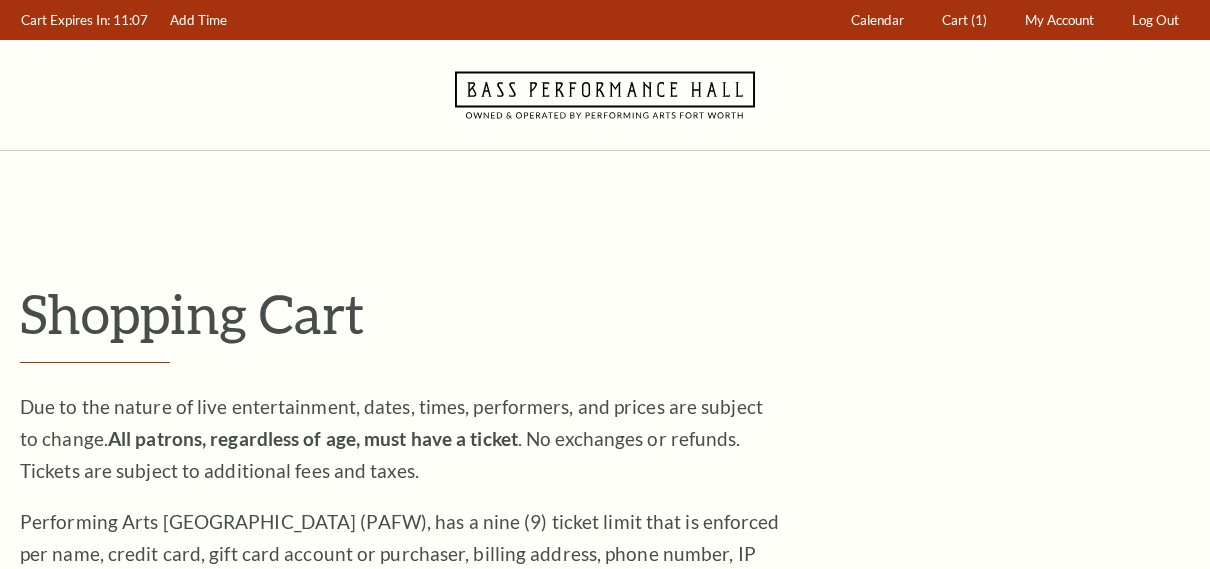 scroll, scrollTop: 0, scrollLeft: 0, axis: both 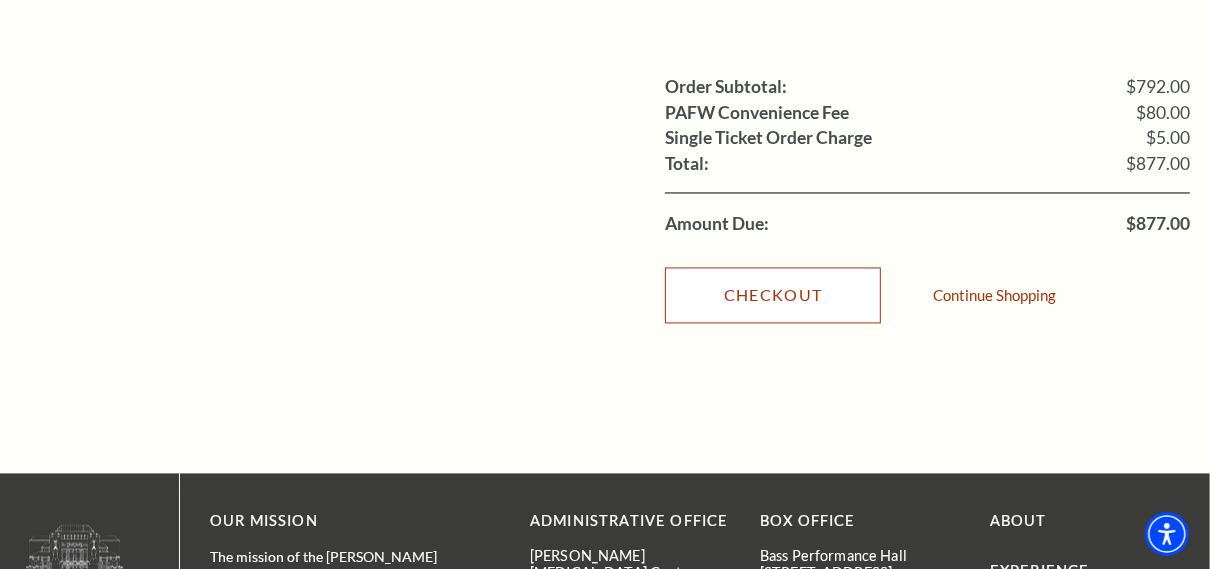 click on "Checkout" at bounding box center (773, 295) 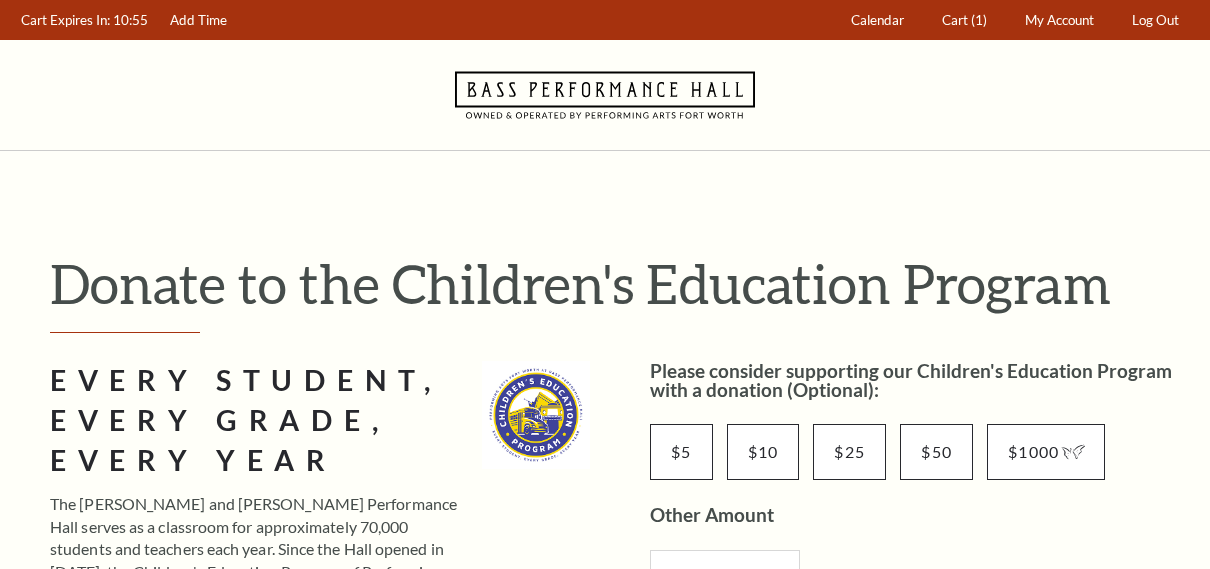 scroll, scrollTop: 0, scrollLeft: 0, axis: both 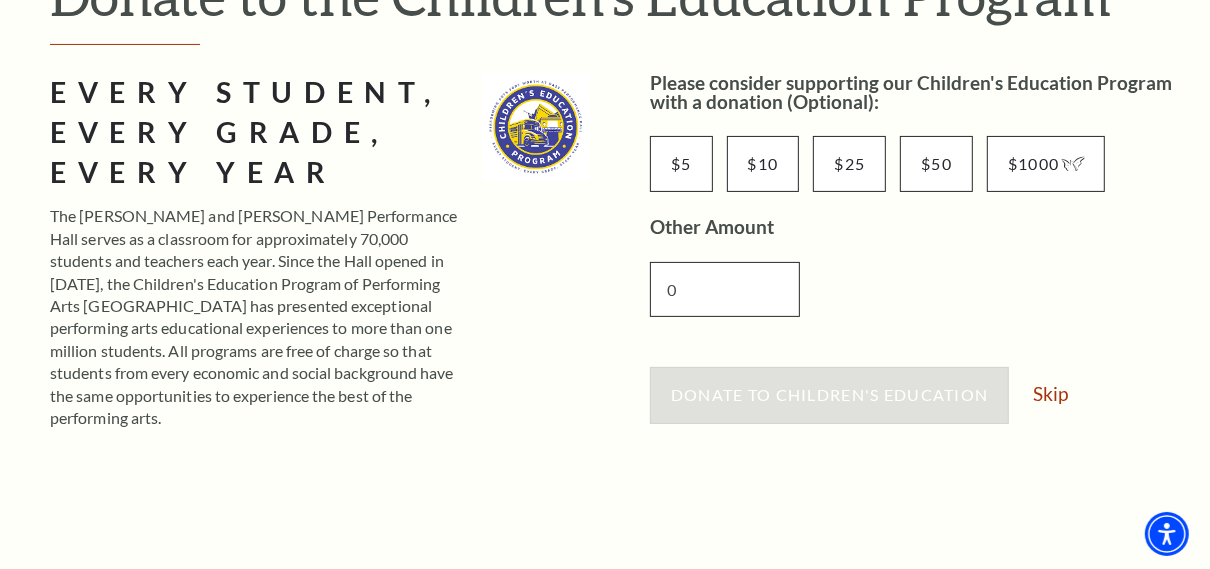 click on "0" at bounding box center (725, 289) 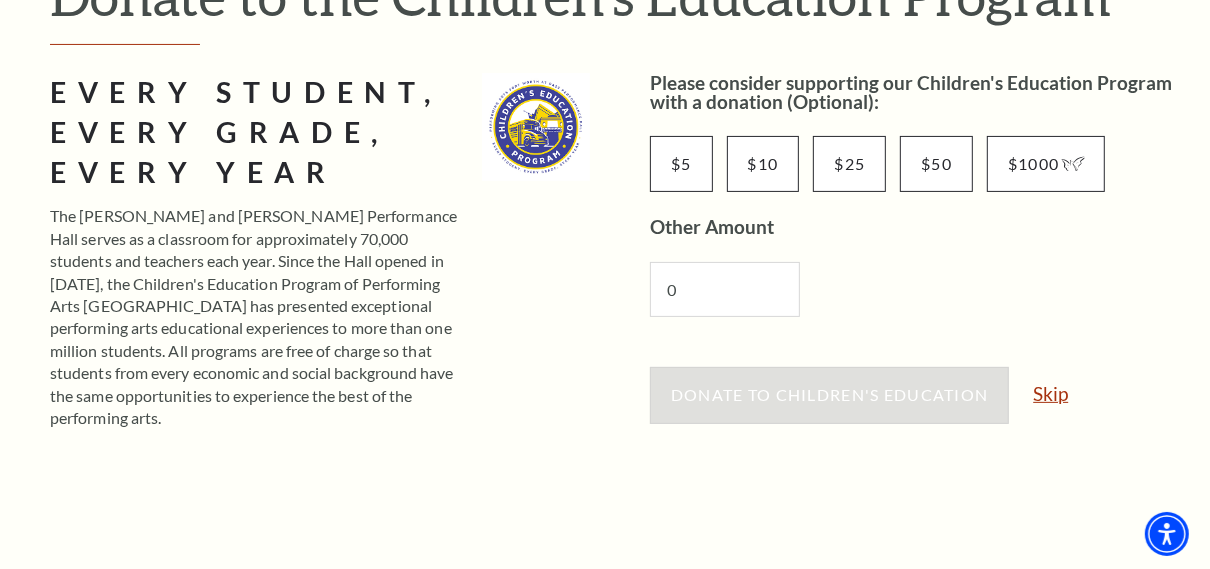 click on "Skip" at bounding box center (1050, 393) 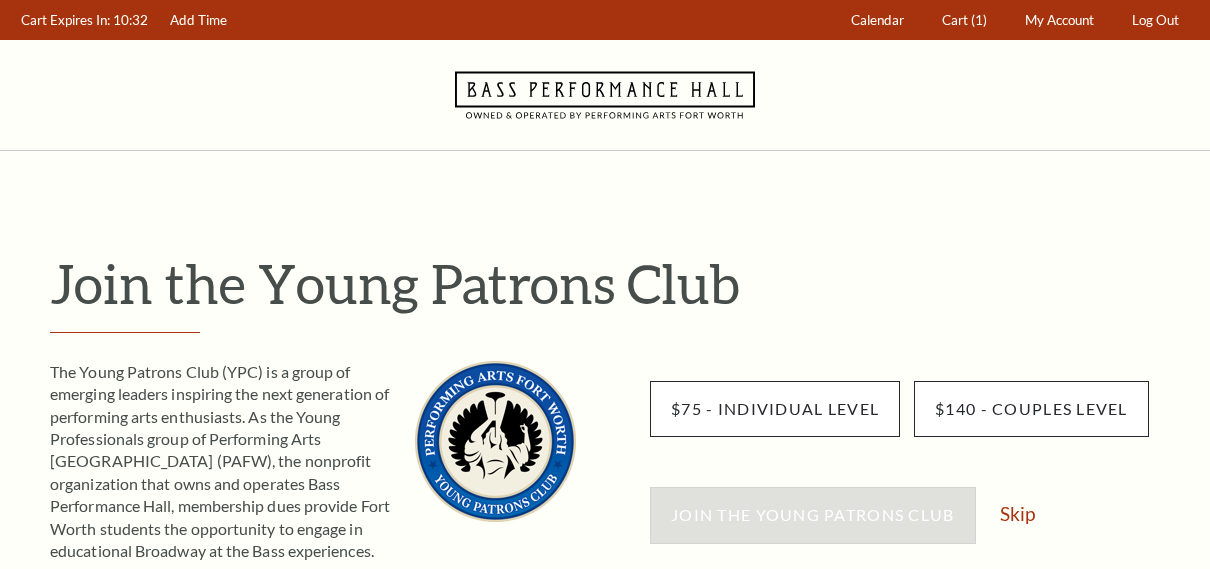 scroll, scrollTop: 0, scrollLeft: 0, axis: both 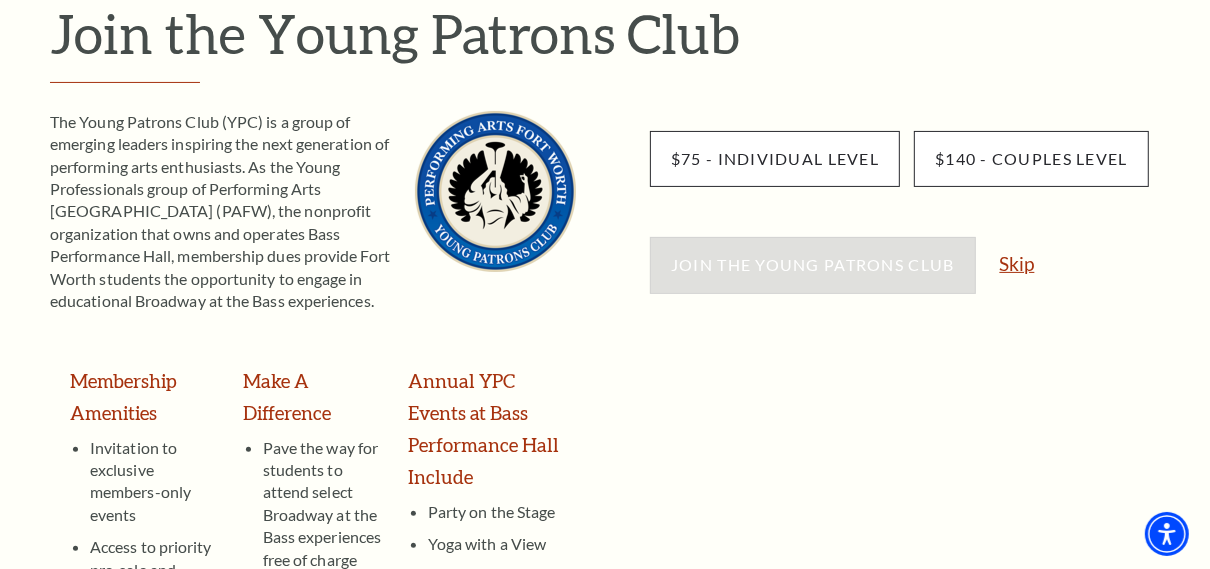 click on "Skip" at bounding box center (1017, 263) 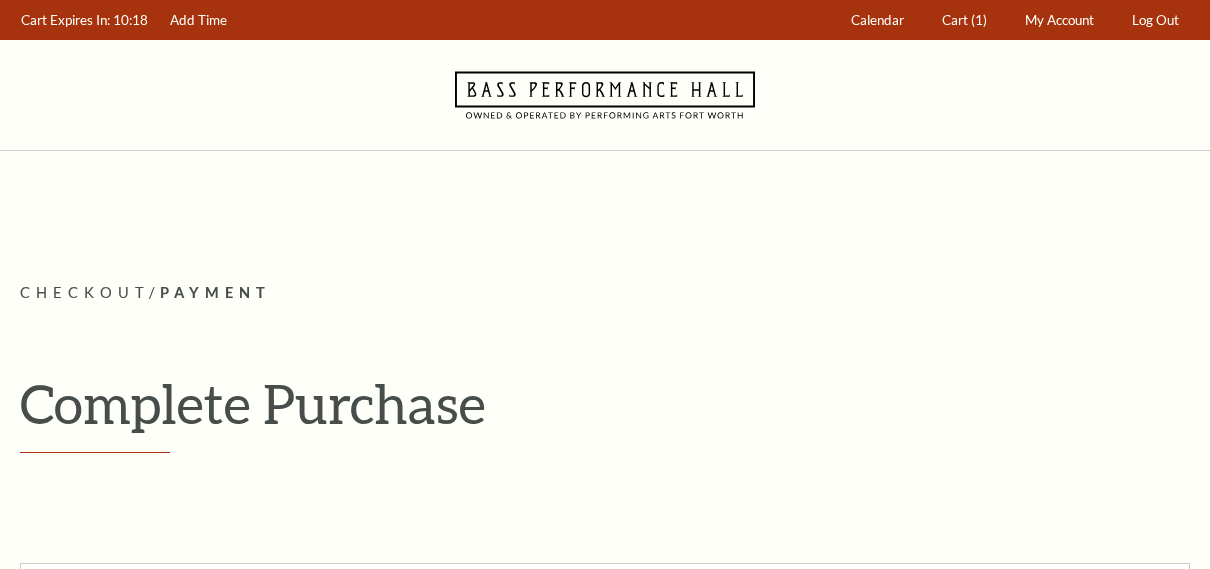 scroll, scrollTop: 0, scrollLeft: 0, axis: both 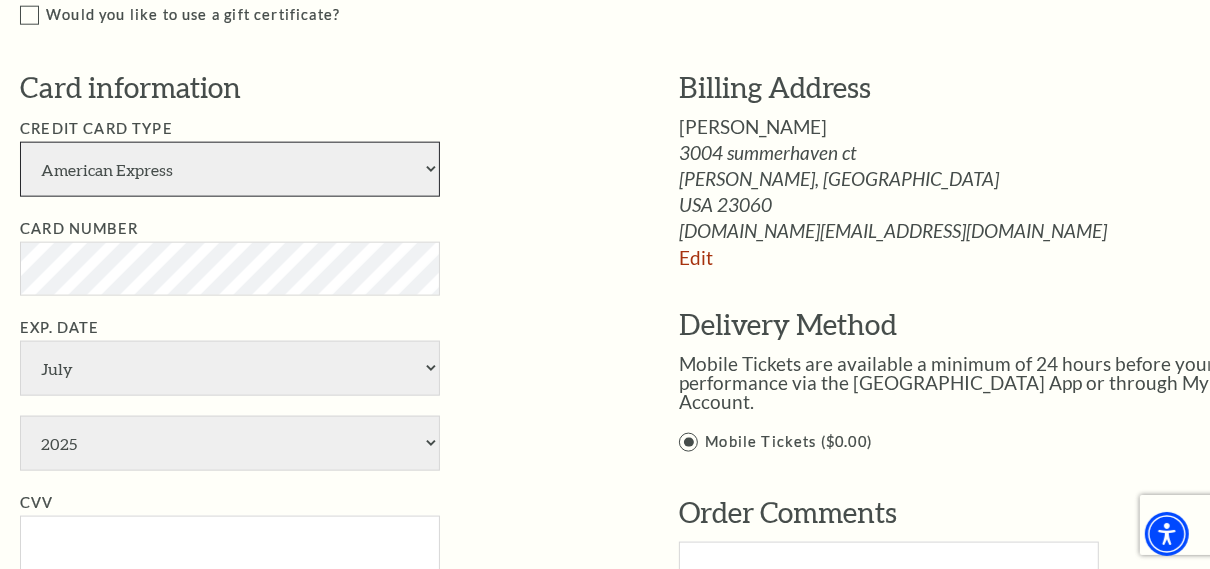 click on "American Express
Visa
Master Card
Discover" at bounding box center [230, 169] 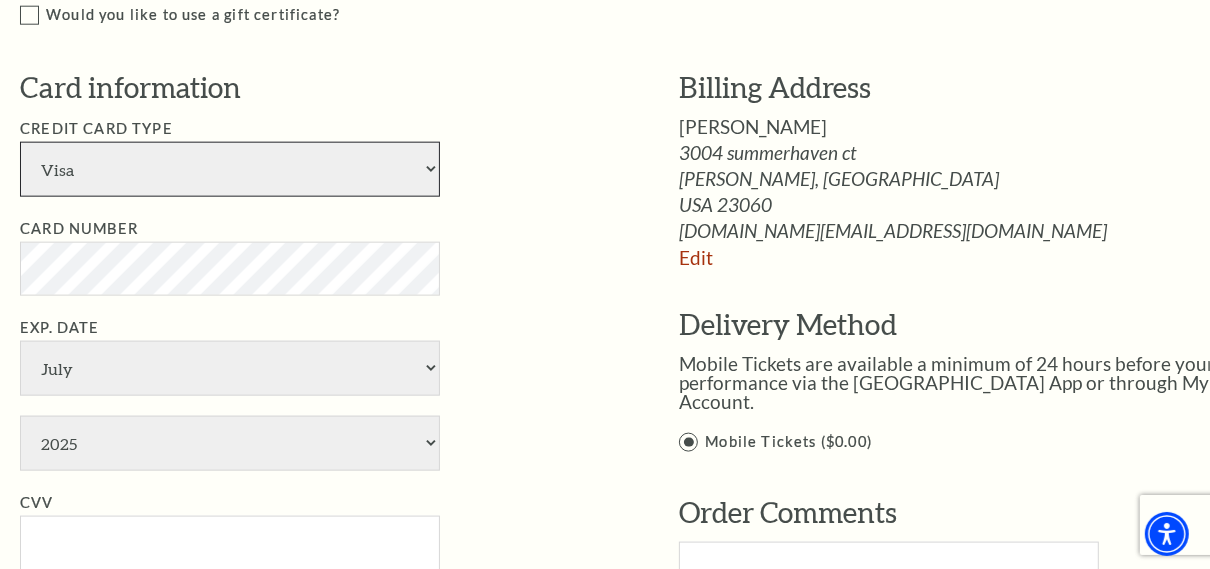 click on "American Express
Visa
Master Card
Discover" at bounding box center (230, 169) 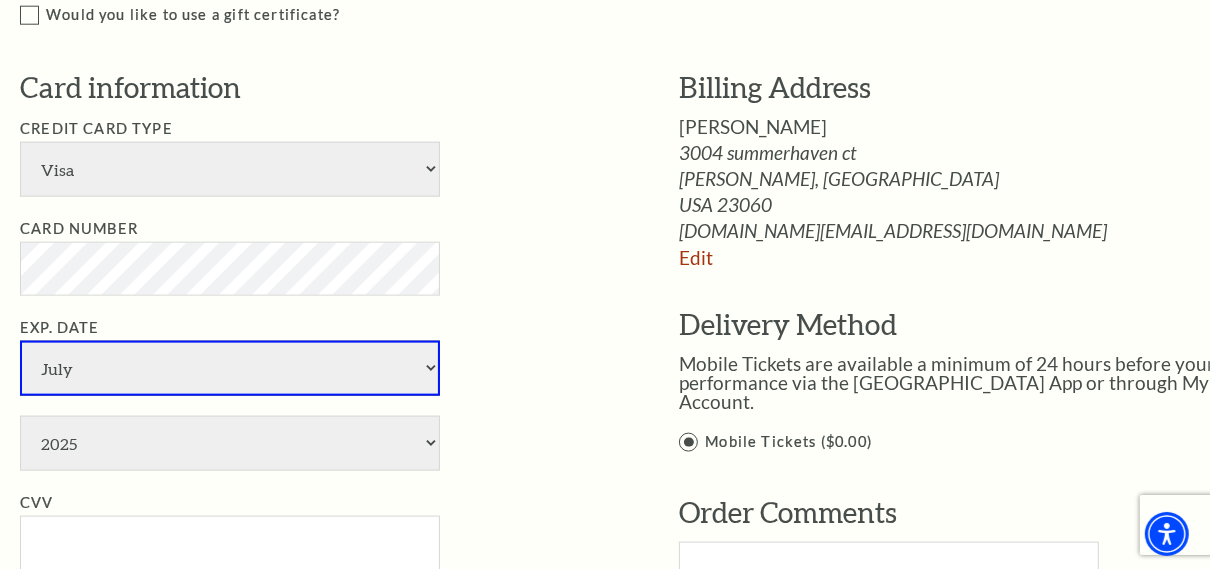 select on "6" 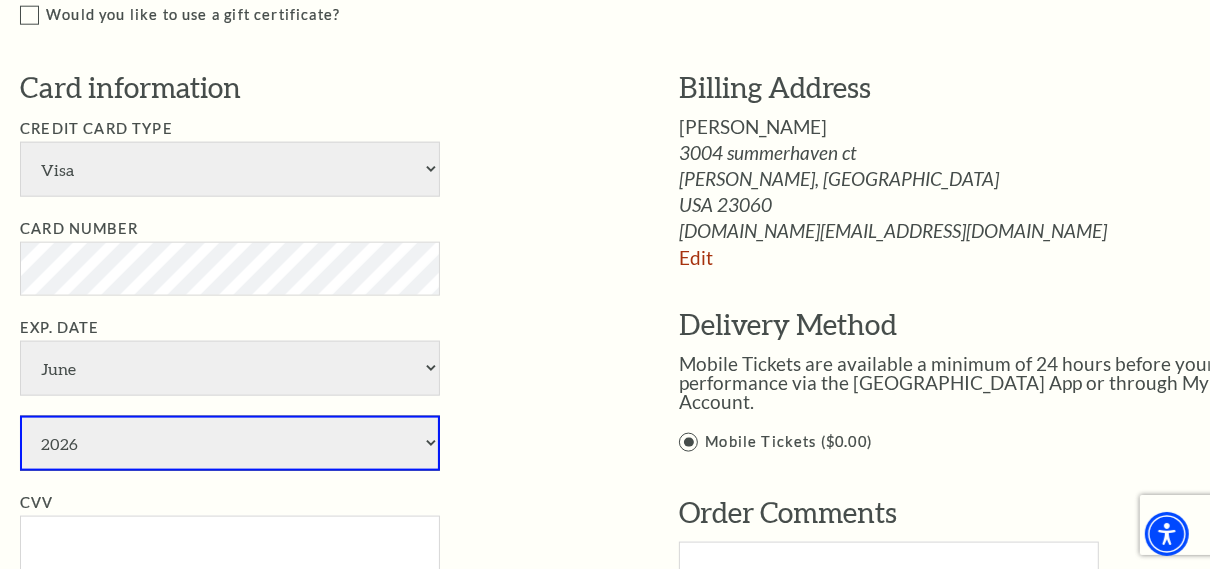 select on "2027" 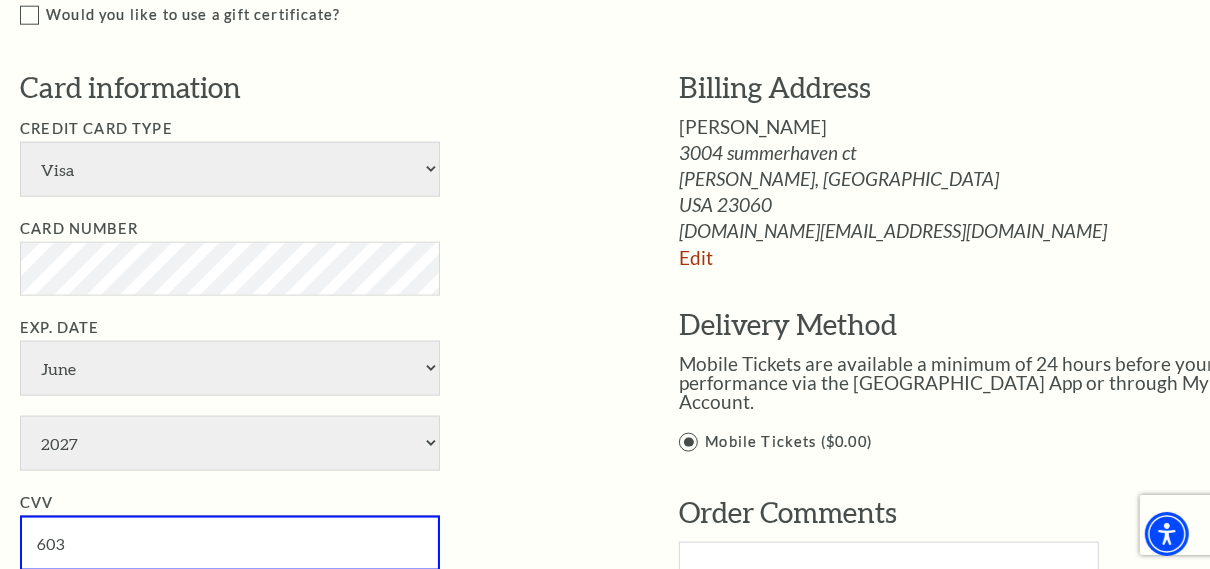 type on "603" 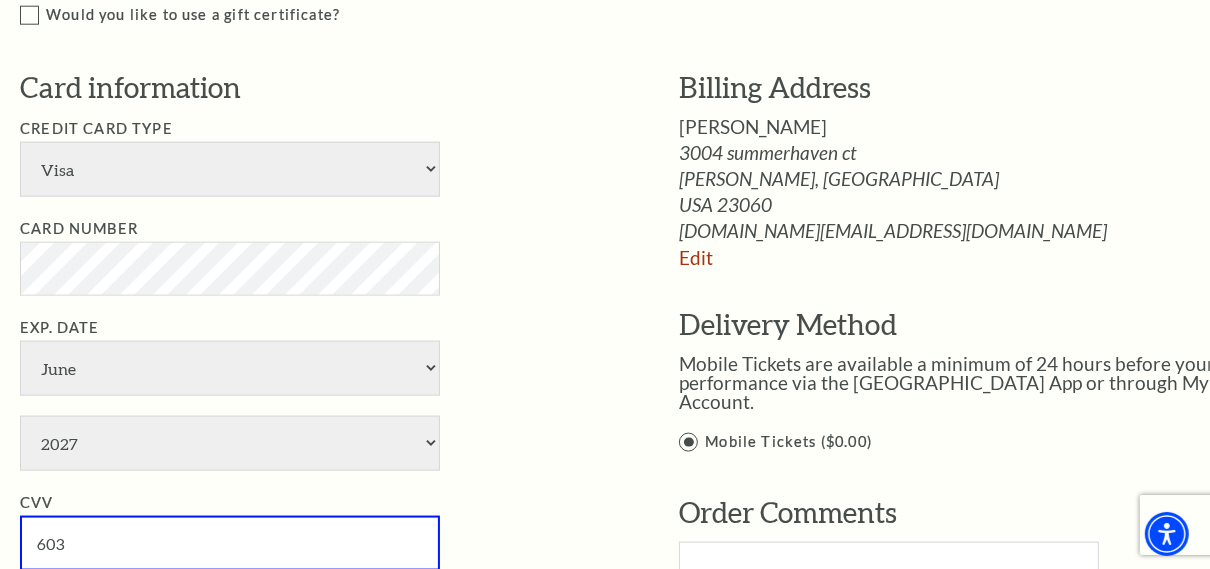 scroll, scrollTop: 1916, scrollLeft: 0, axis: vertical 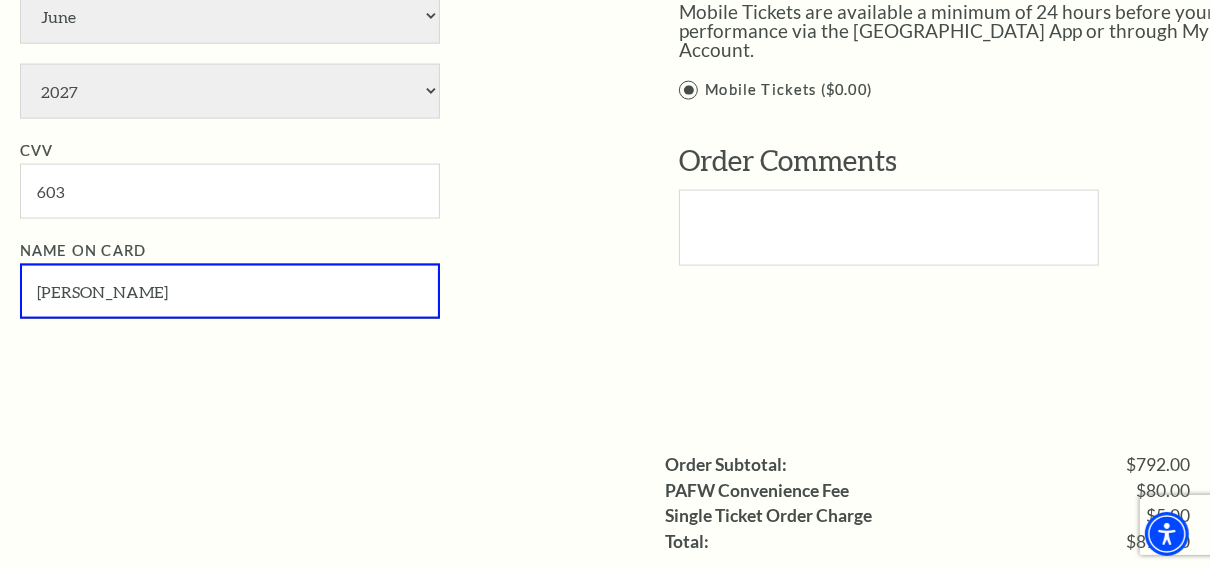 type on "alesha gambold" 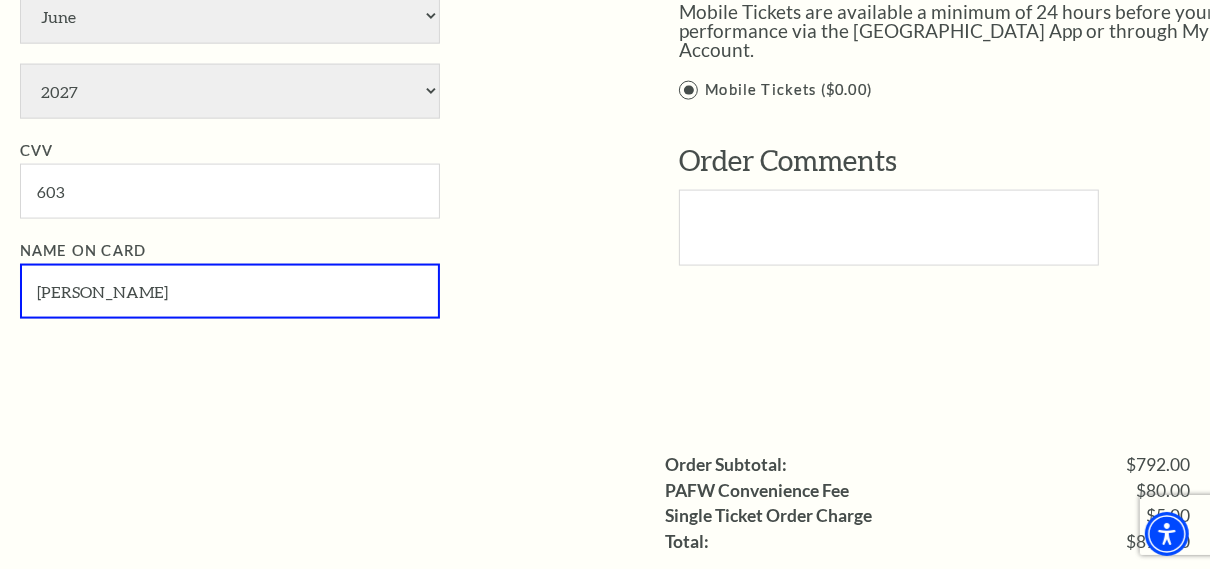 click on "Card information
Credit Card Type
American Express
Visa
Master Card
Discover
Card Number
Exp. Date January
February" at bounding box center (319, 27) 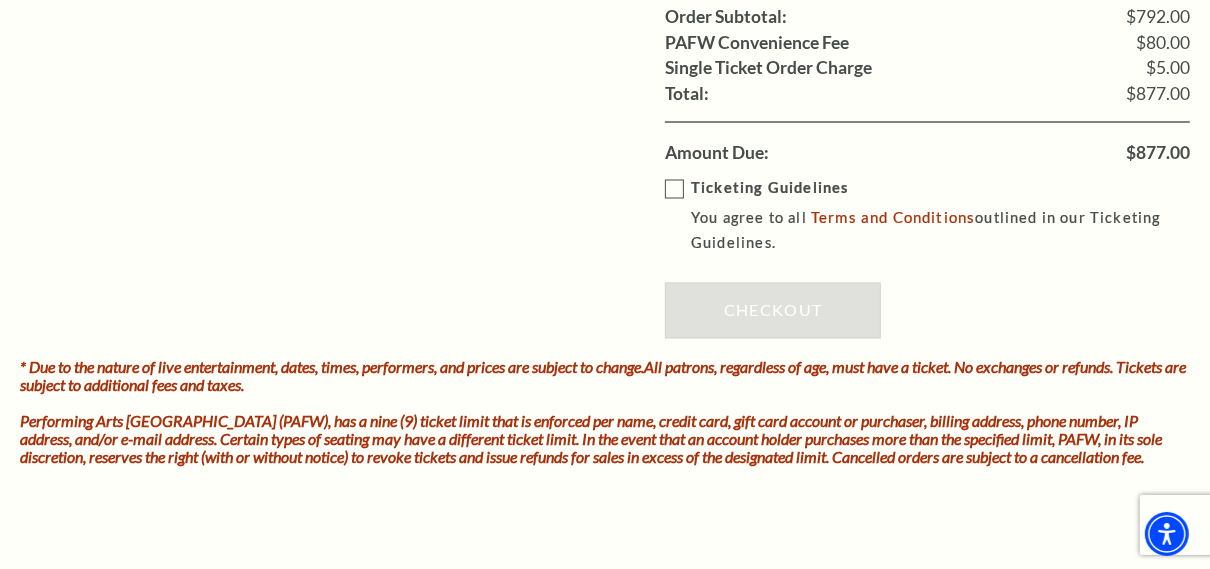 scroll, scrollTop: 2371, scrollLeft: 0, axis: vertical 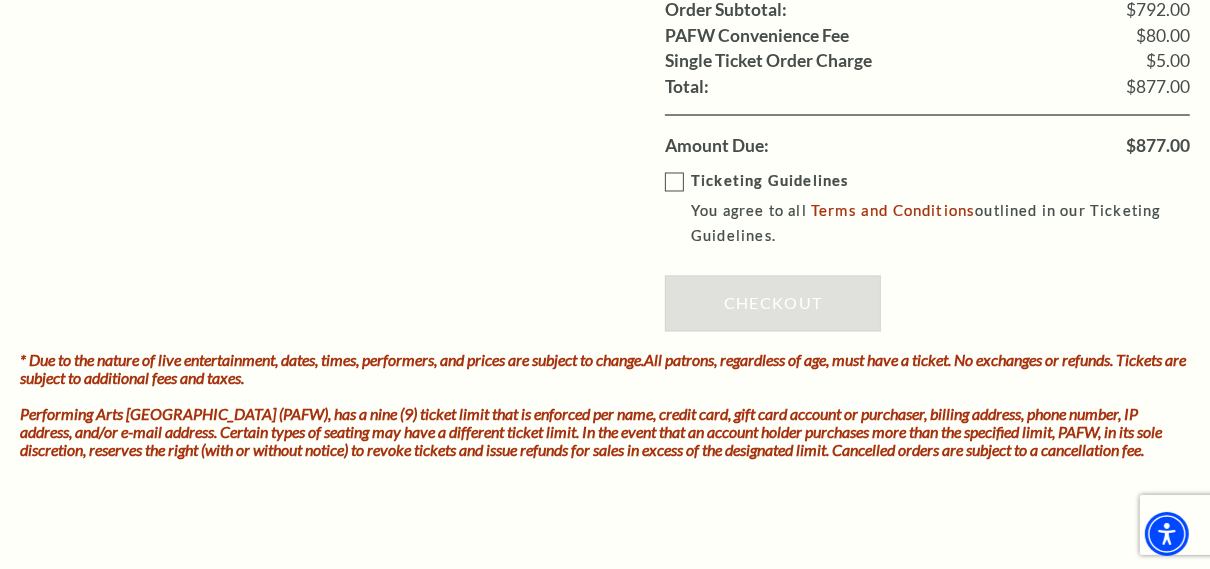 click on "Ticketing Guidelines
You agree to all   Terms and Conditions  outlined in our Ticketing Guidelines." at bounding box center [942, 210] 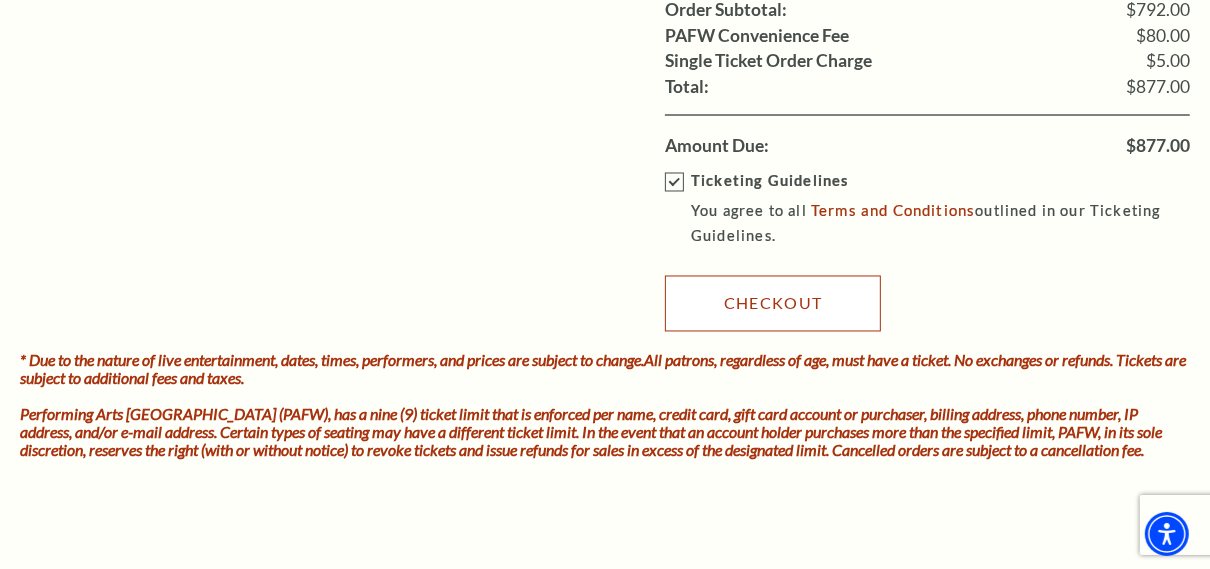 click on "Checkout" at bounding box center (773, 304) 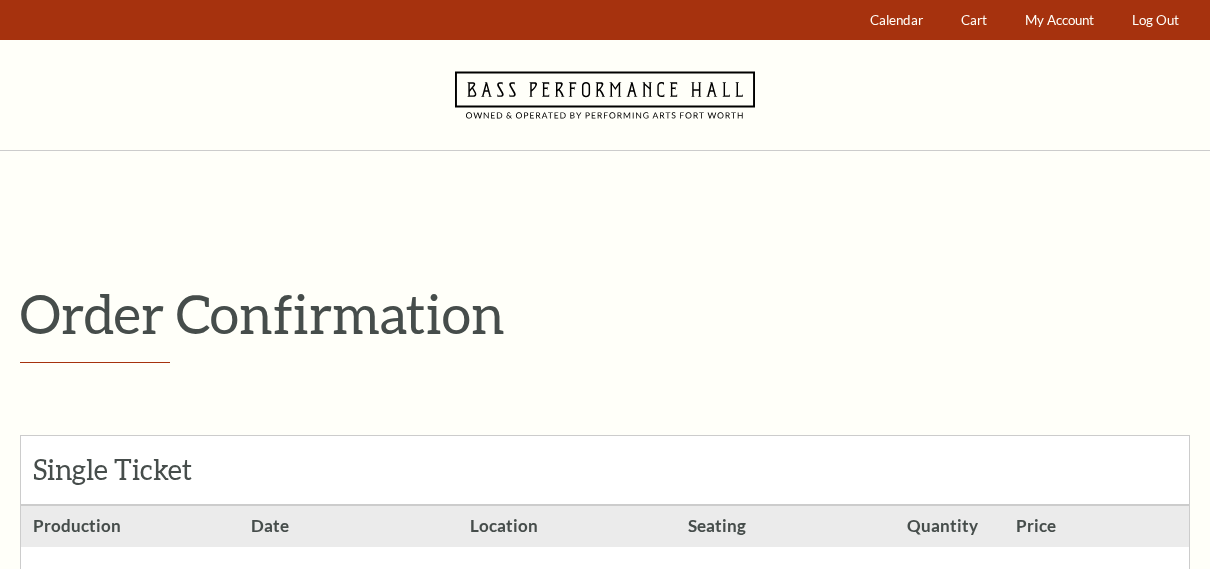 scroll, scrollTop: 0, scrollLeft: 0, axis: both 